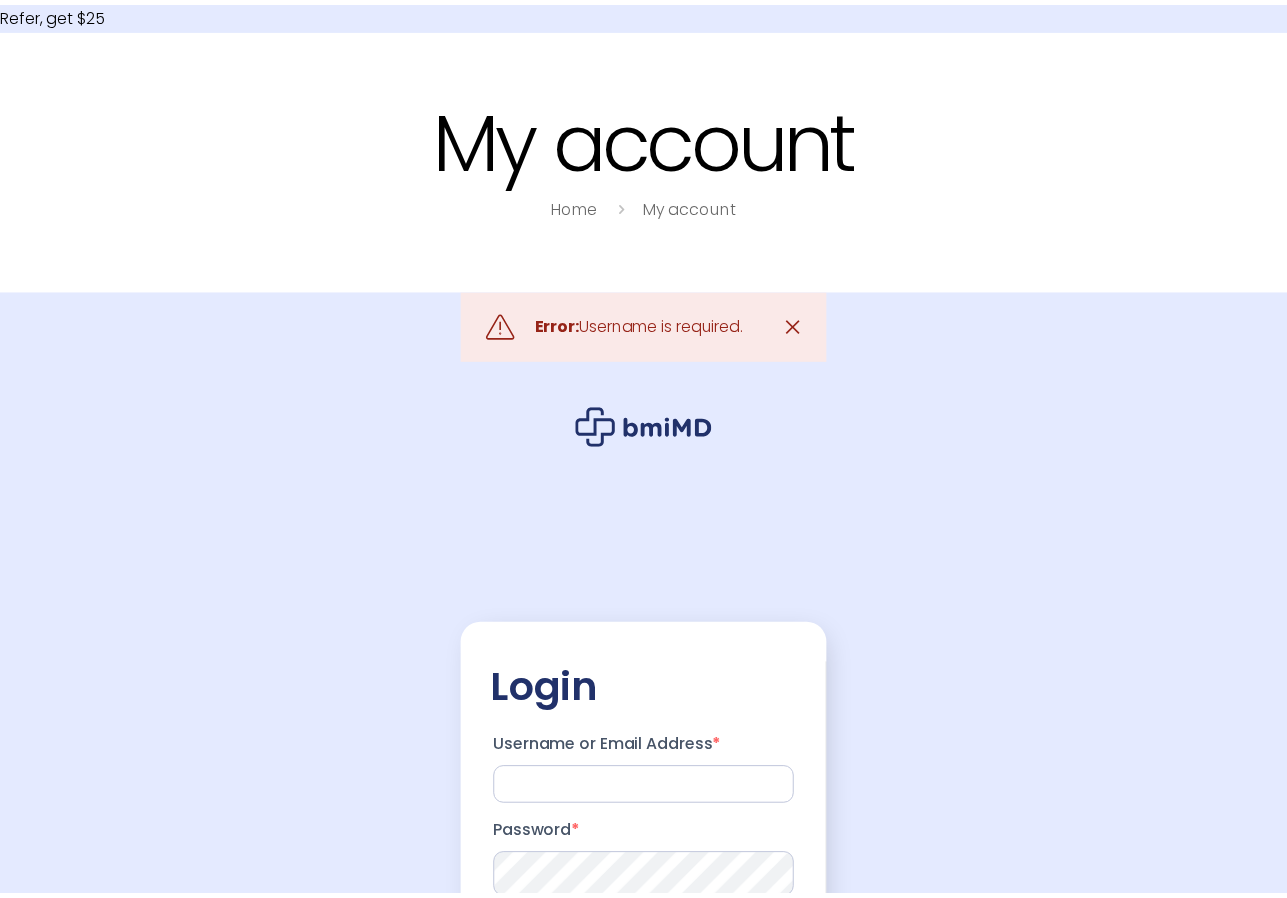 scroll, scrollTop: 0, scrollLeft: 0, axis: both 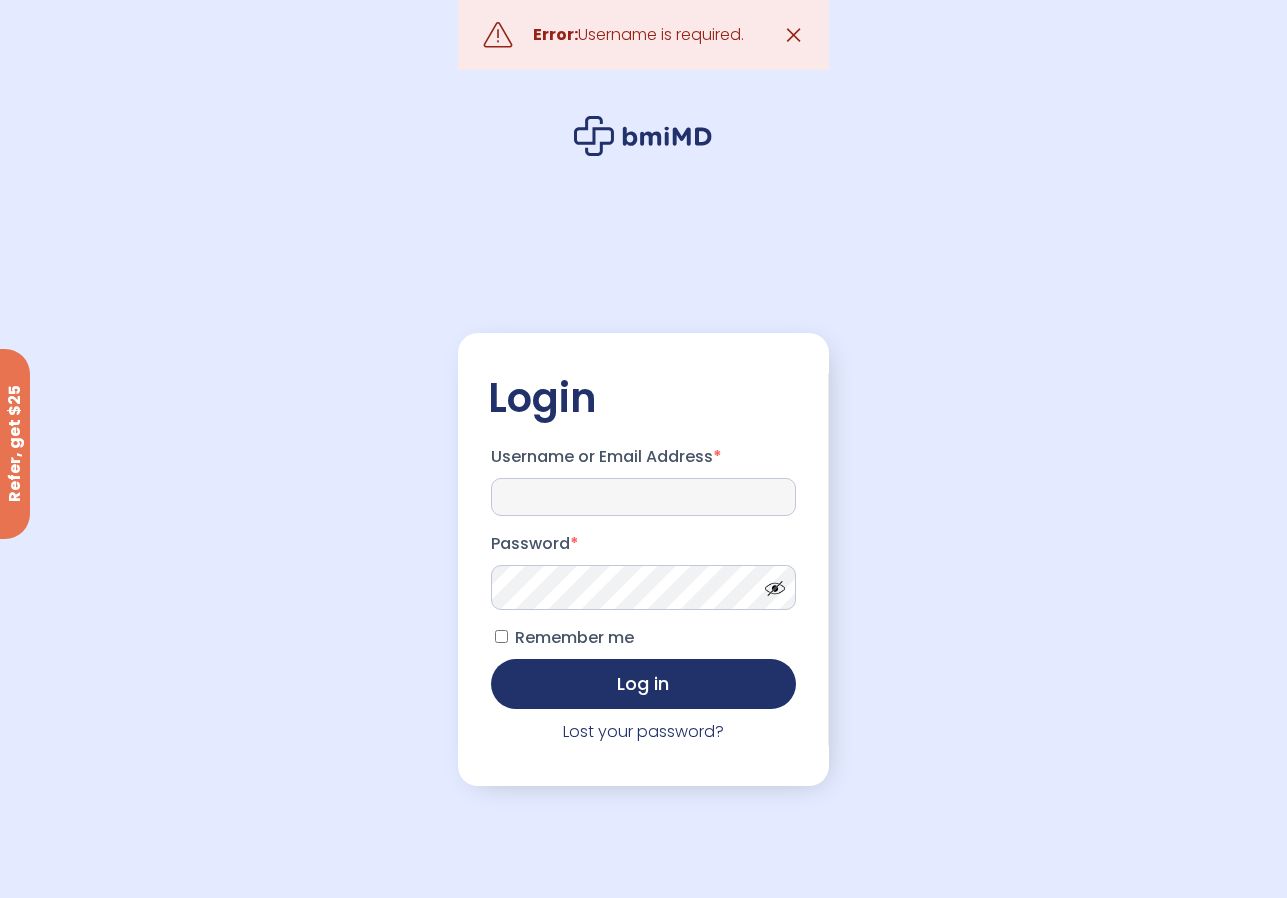 click on "Username or Email Address  *" at bounding box center (643, 497) 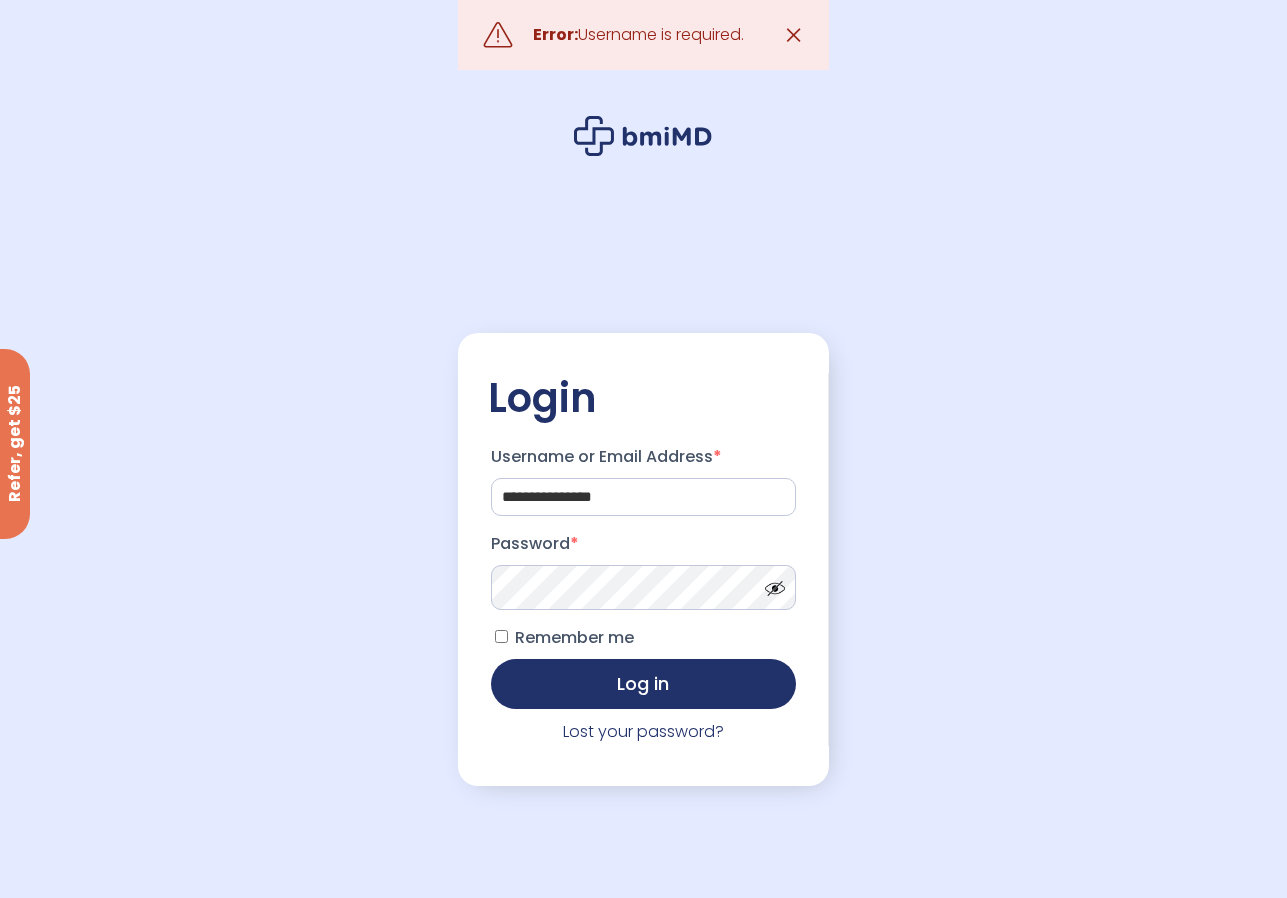click on "**********" at bounding box center [643, 497] 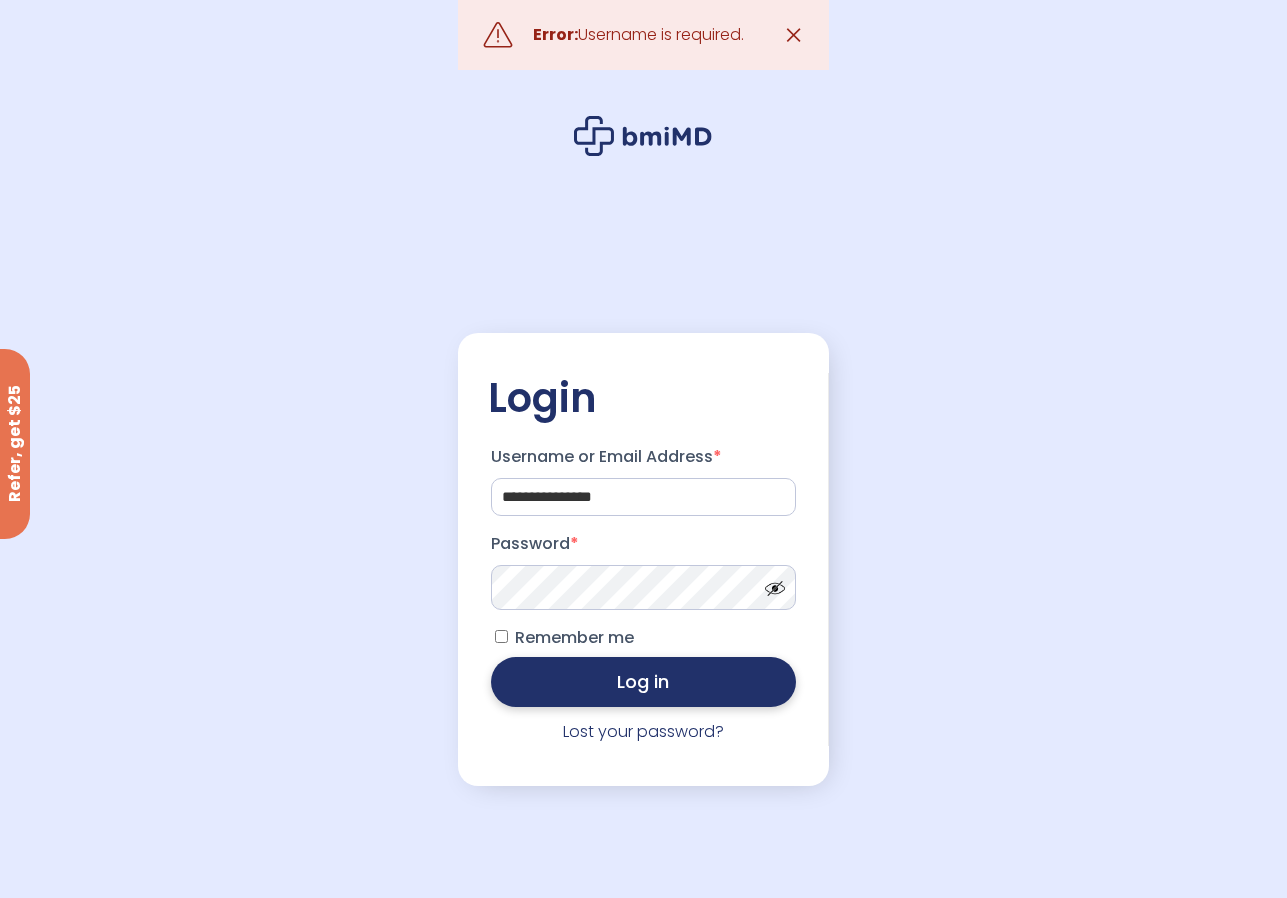 click on "Log in" at bounding box center [643, 682] 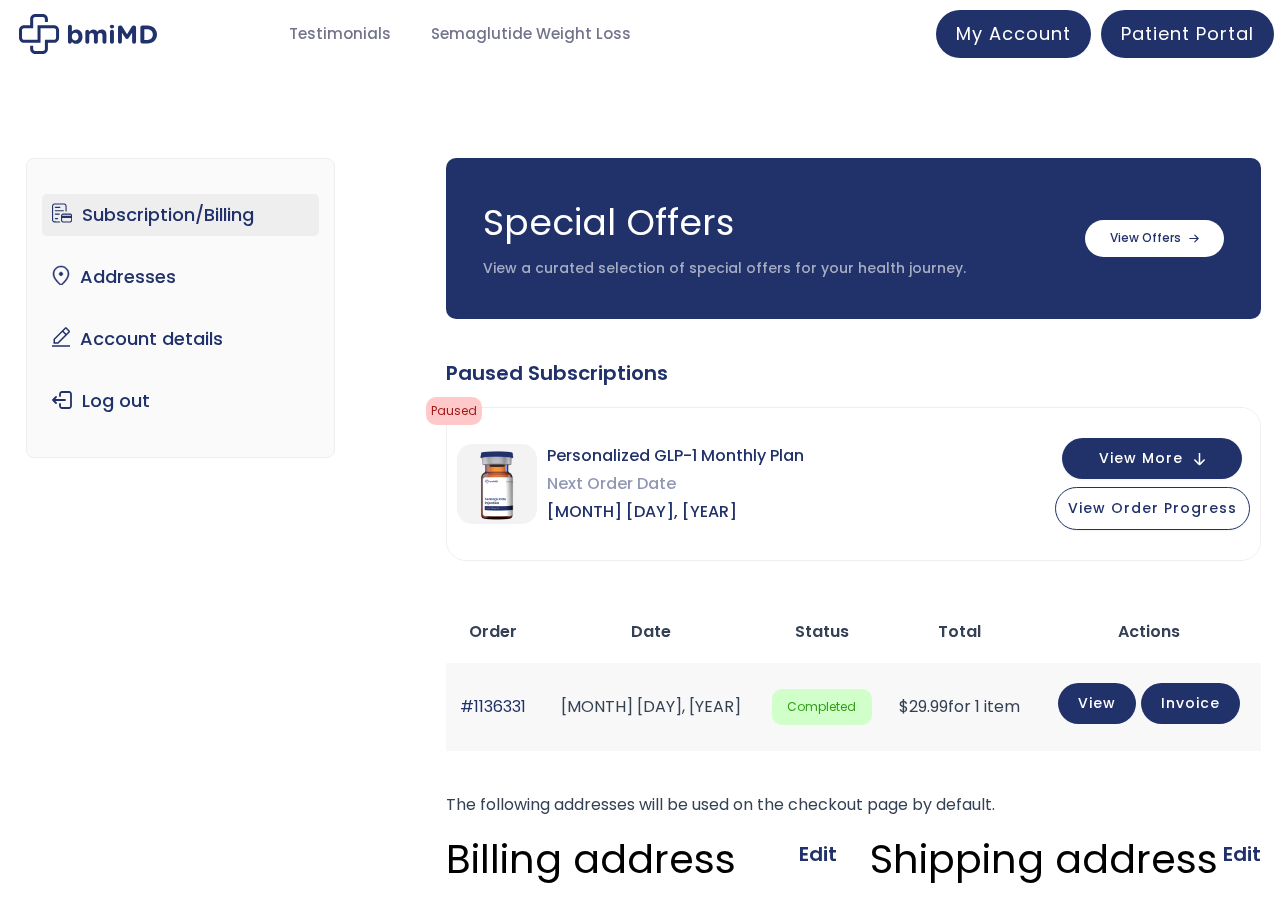 scroll, scrollTop: 0, scrollLeft: 0, axis: both 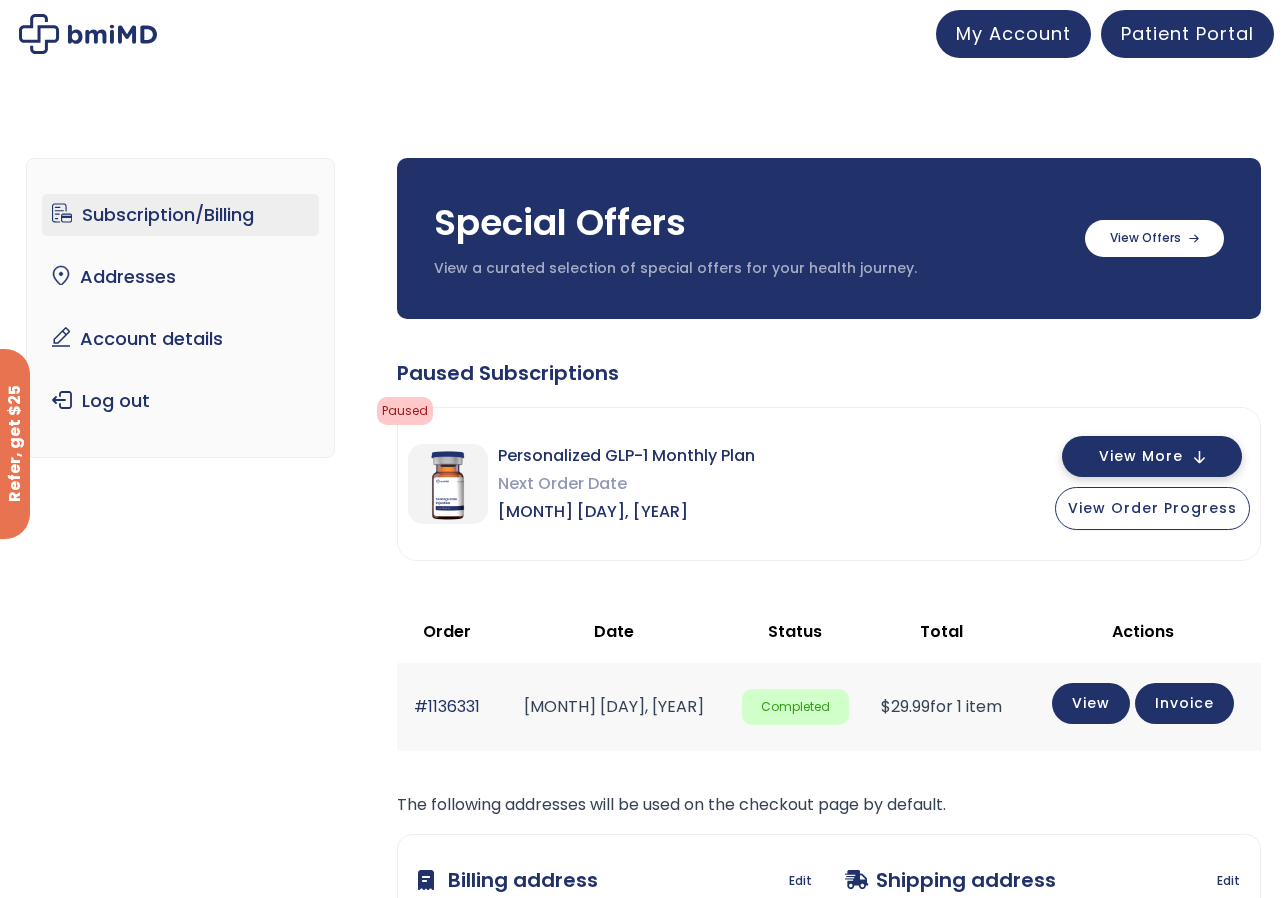click on "View More" at bounding box center [1152, 456] 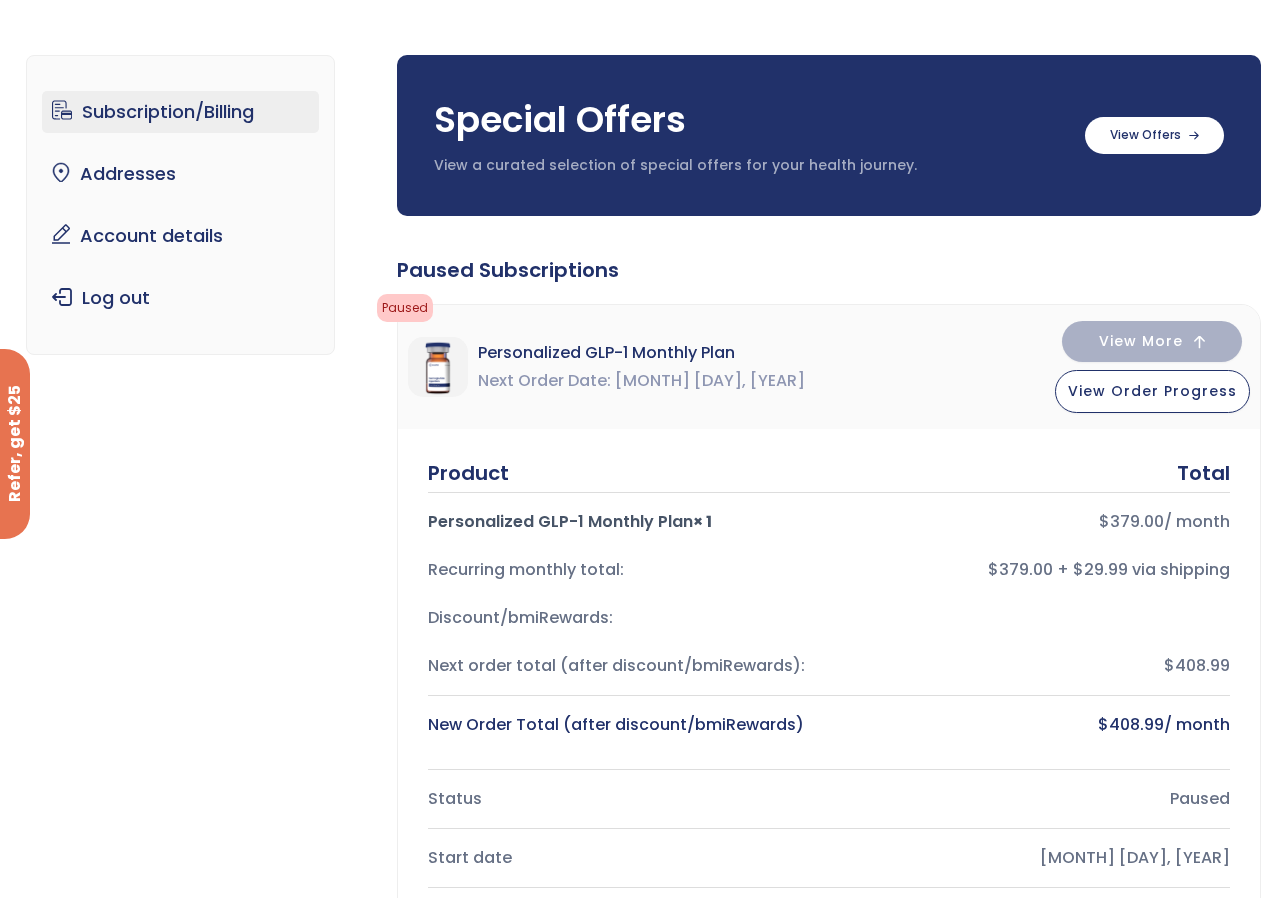 scroll, scrollTop: 100, scrollLeft: 0, axis: vertical 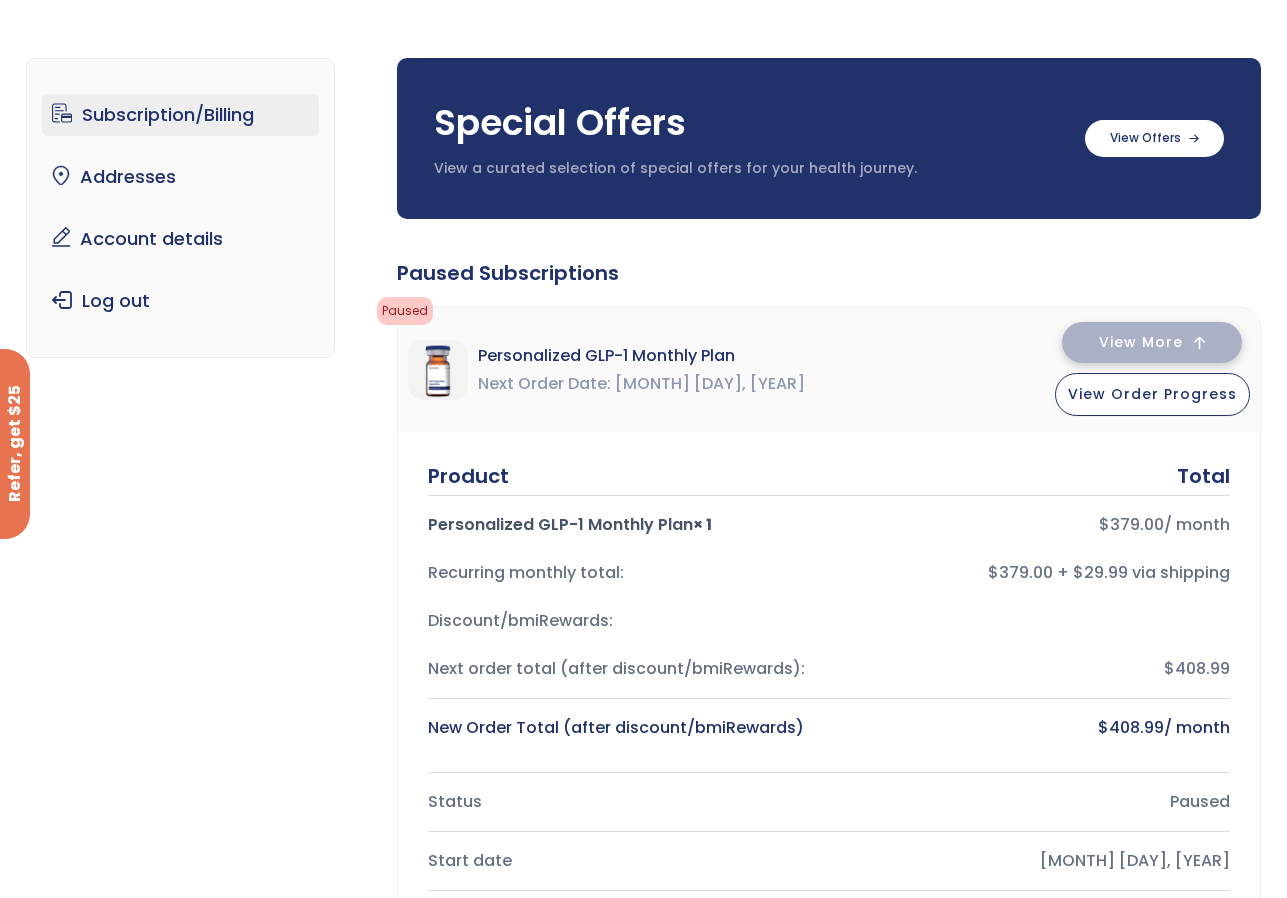 click on "View More" at bounding box center (1141, 342) 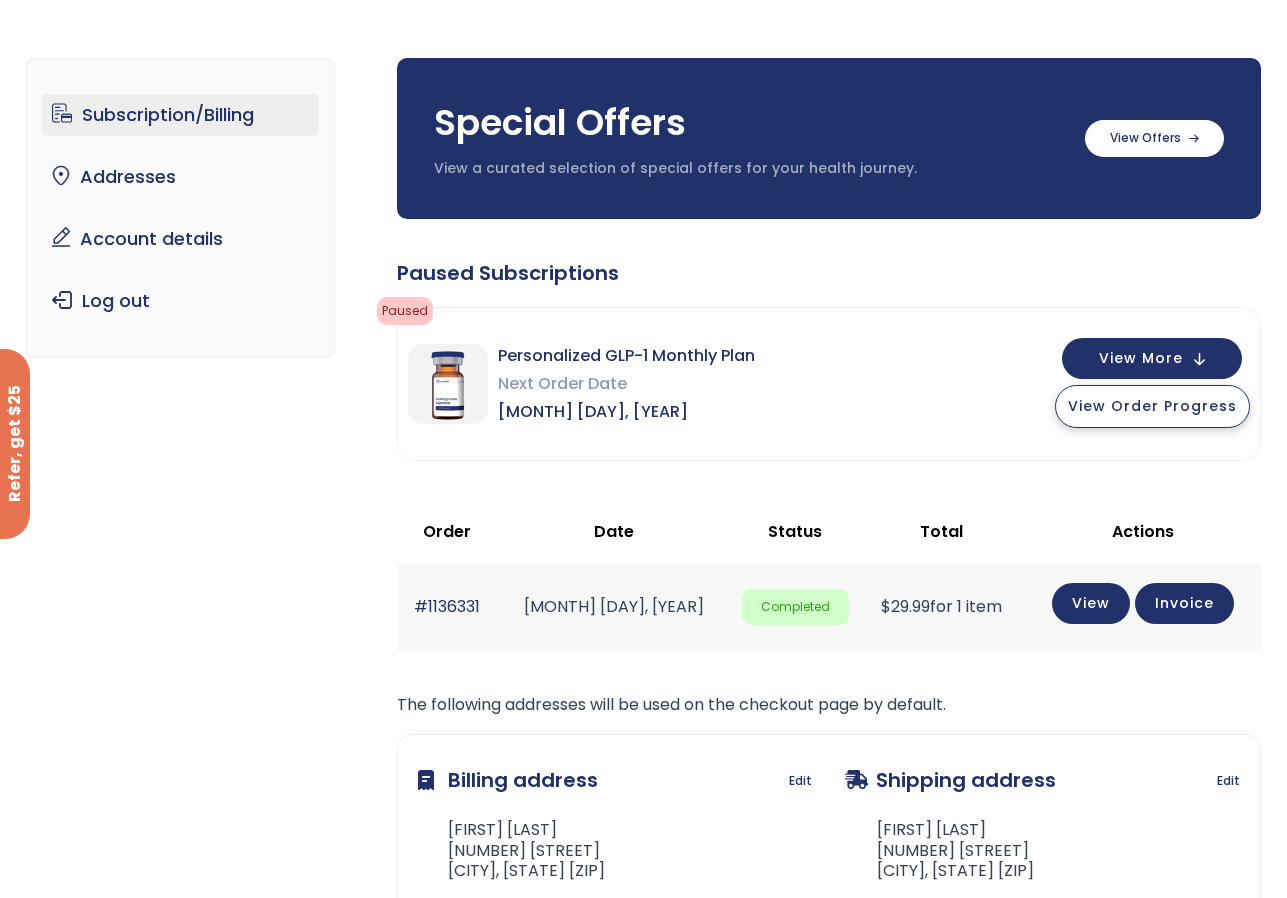 click on "View Order Progress" at bounding box center [1152, 406] 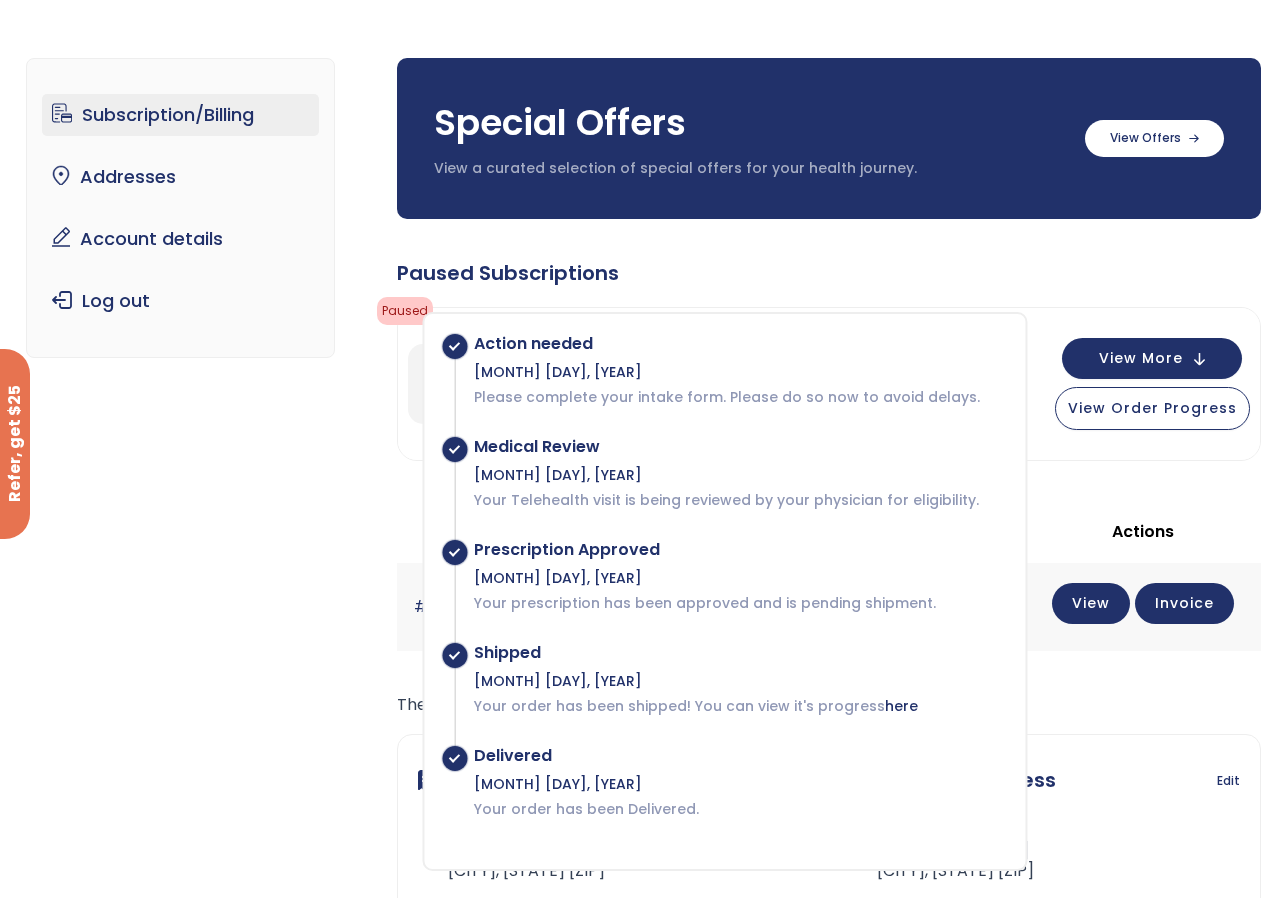 click on "Special Offers
View a curated selection of special offers for your health journey.
Semaglutide 3 month
$233/month + FREE SHIPPING  Billed quarterly Billed quarterly" at bounding box center (829, 530) 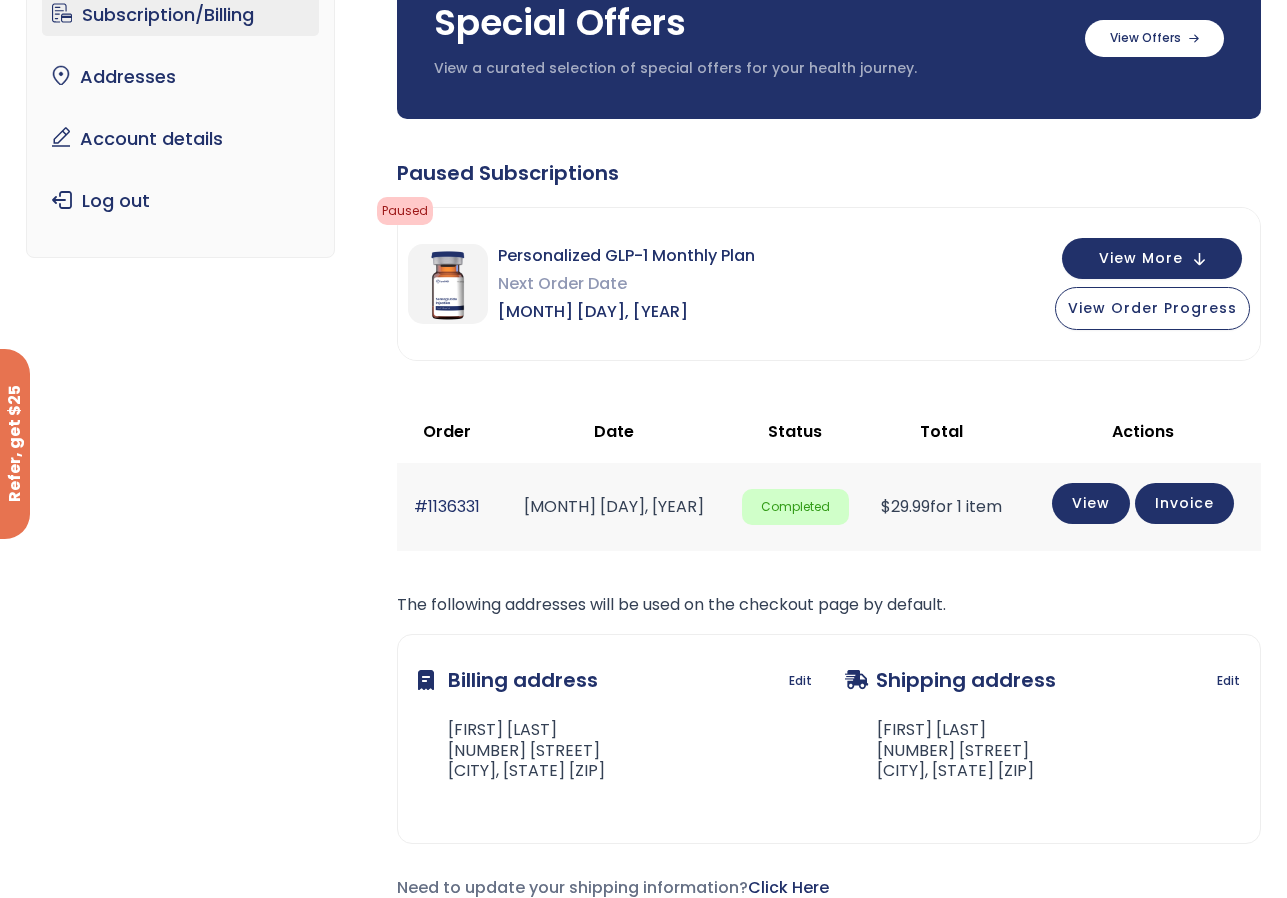 scroll, scrollTop: 300, scrollLeft: 0, axis: vertical 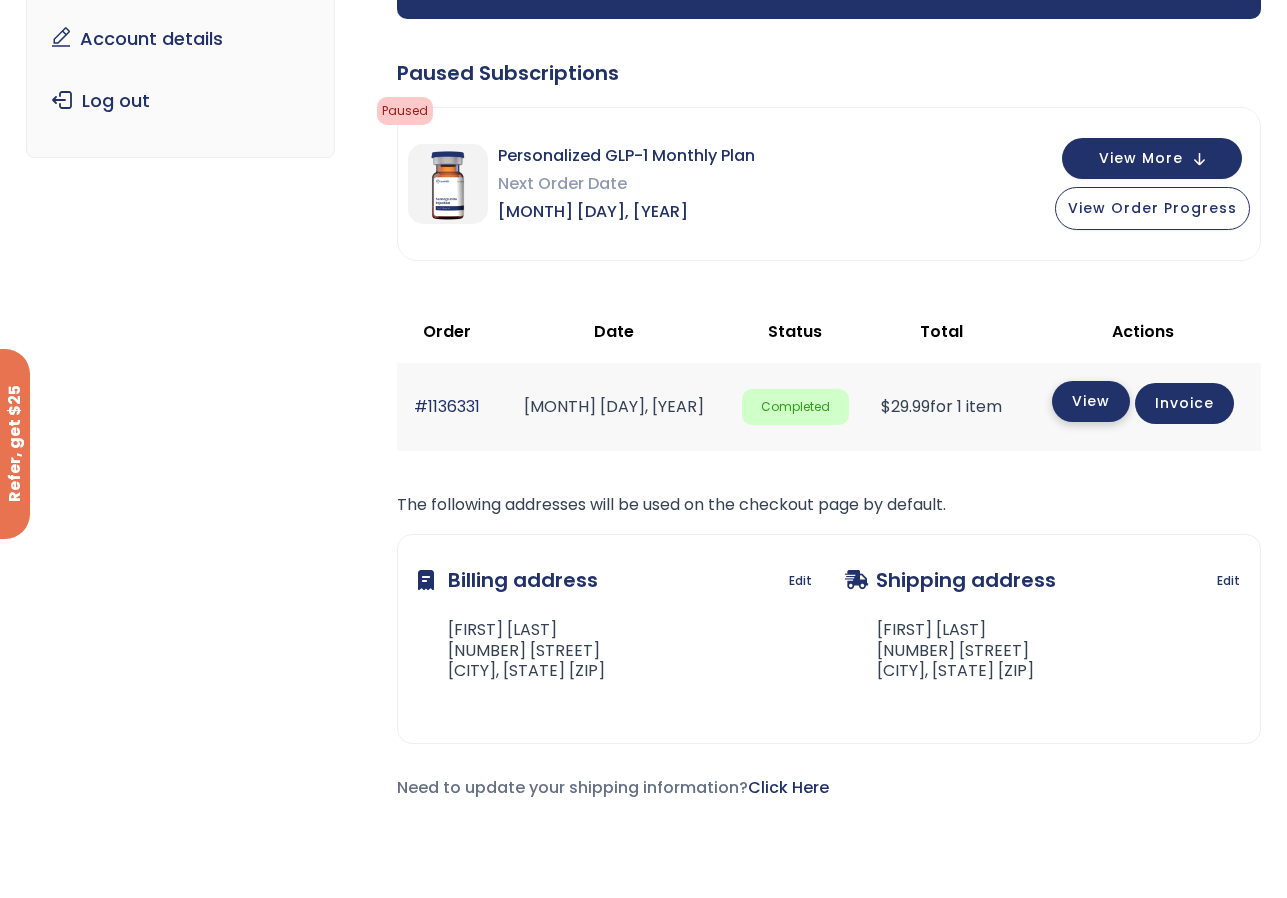 click on "View" at bounding box center [1091, 401] 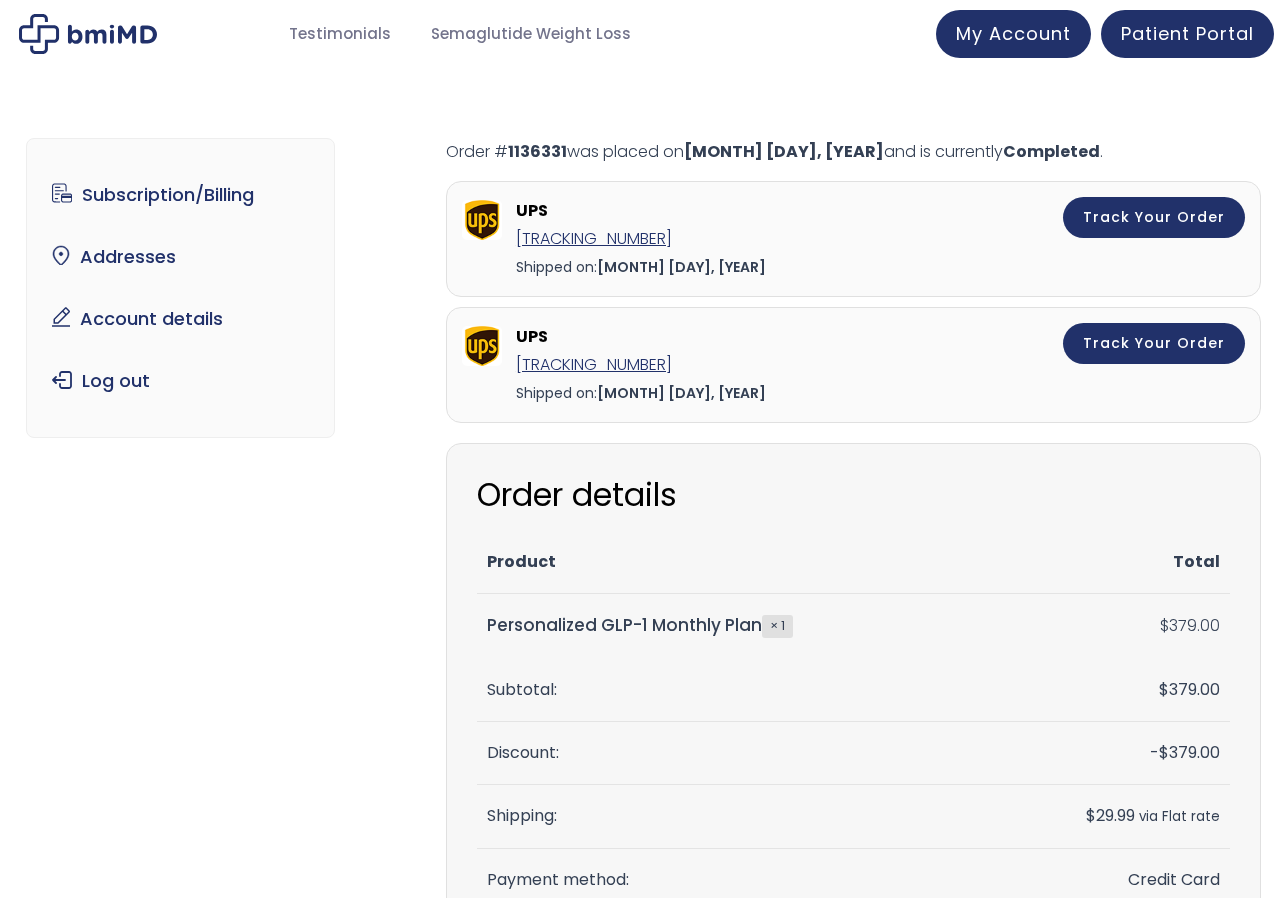 scroll, scrollTop: 0, scrollLeft: 0, axis: both 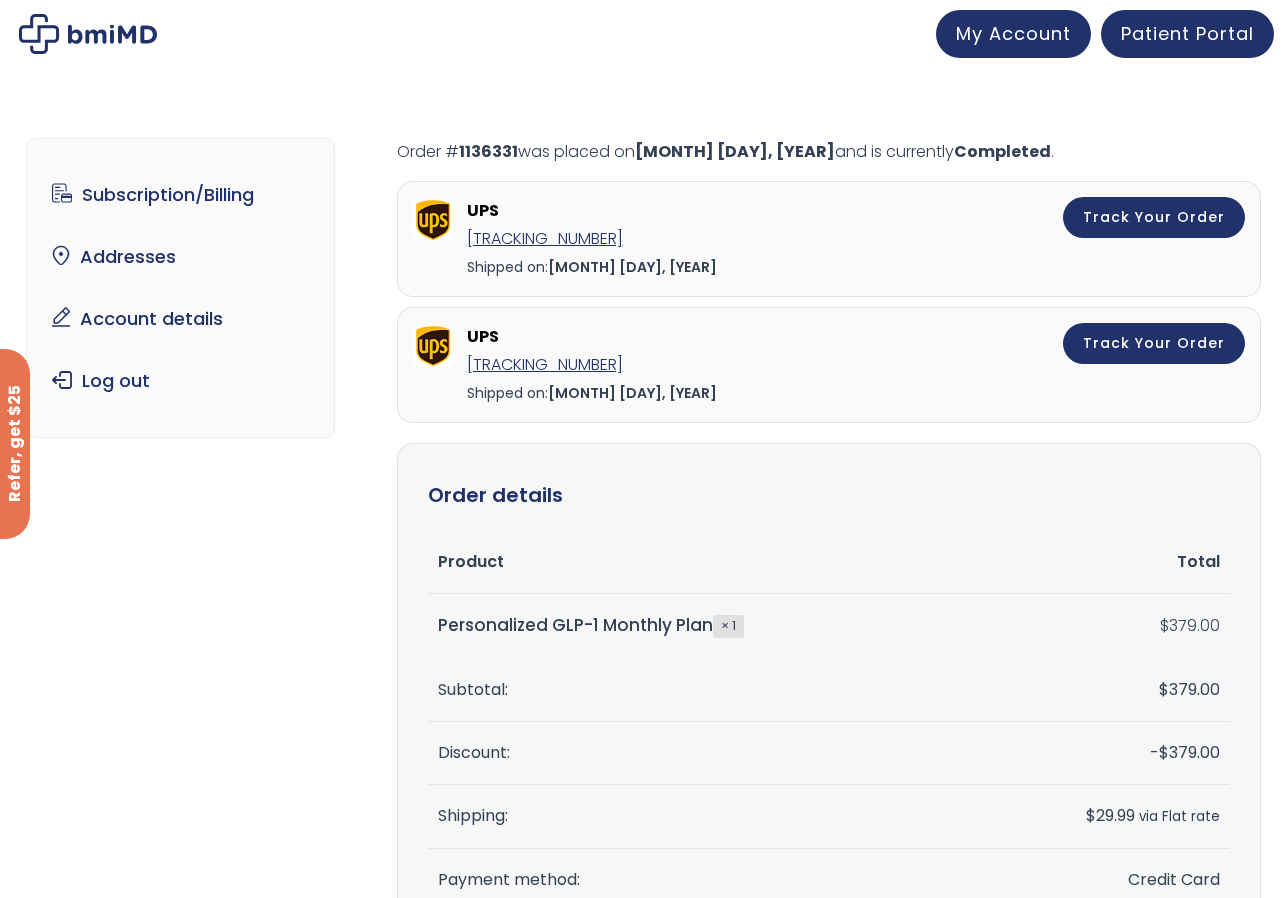 click at bounding box center (643, 34) 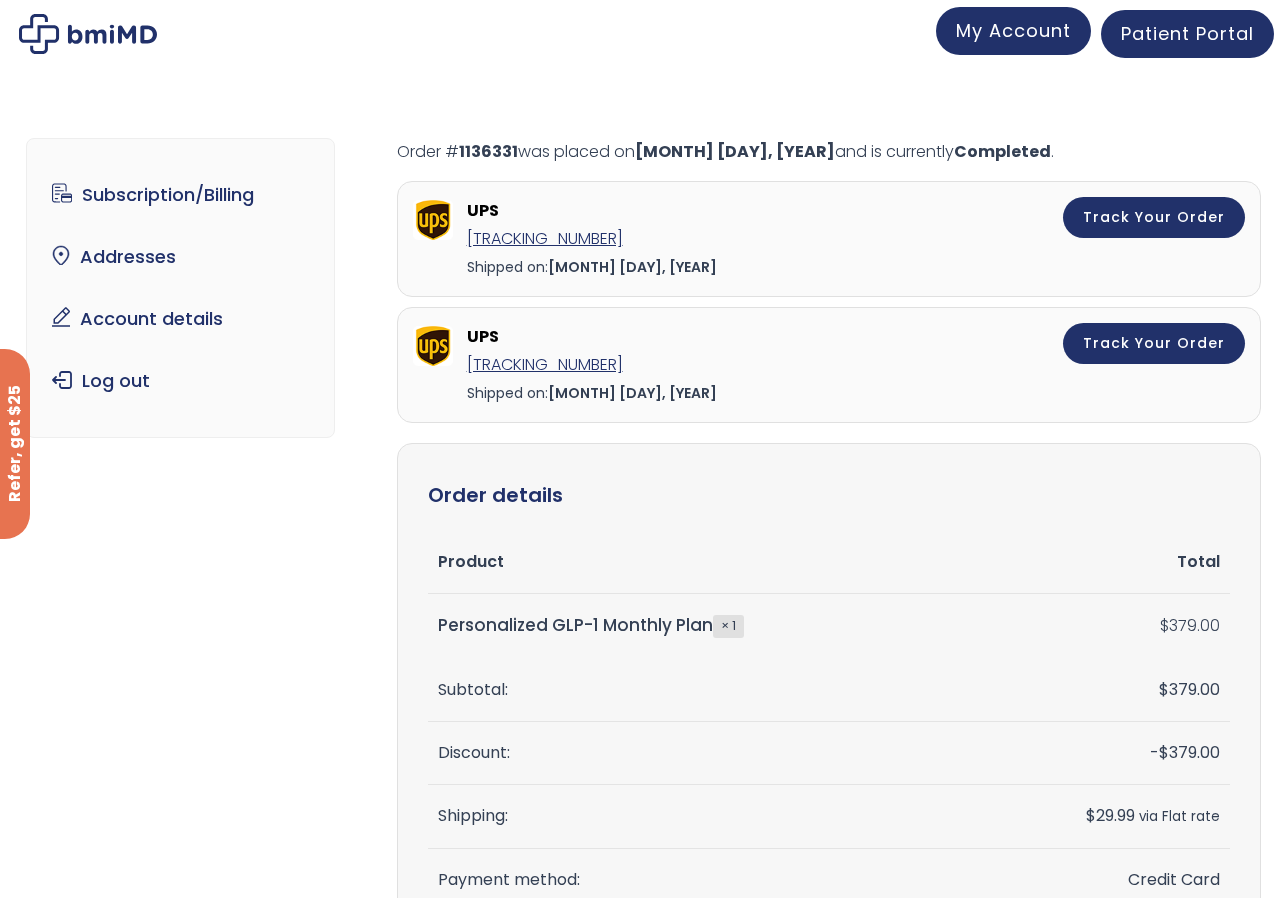 click on "My Account" at bounding box center (1013, 30) 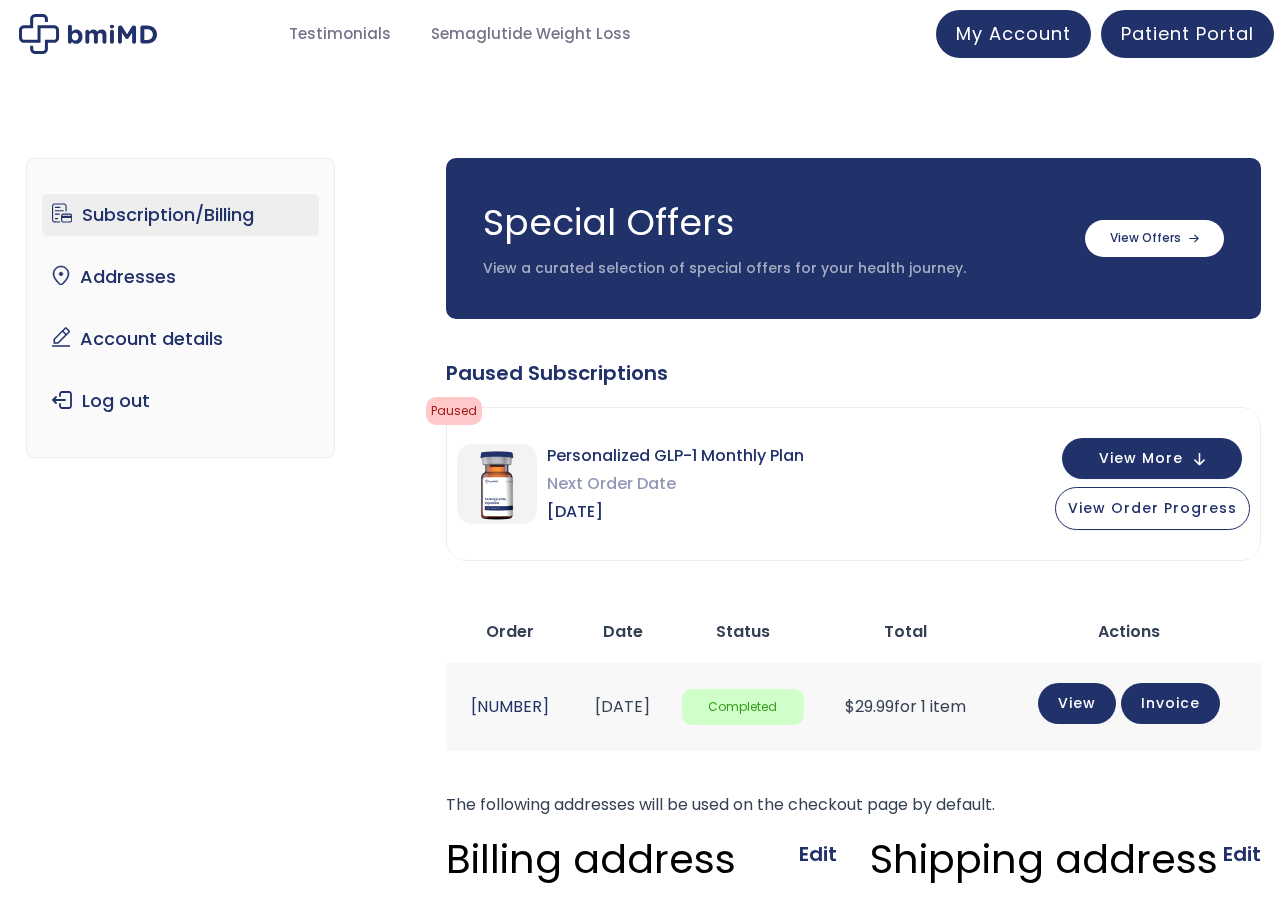 scroll, scrollTop: 0, scrollLeft: 0, axis: both 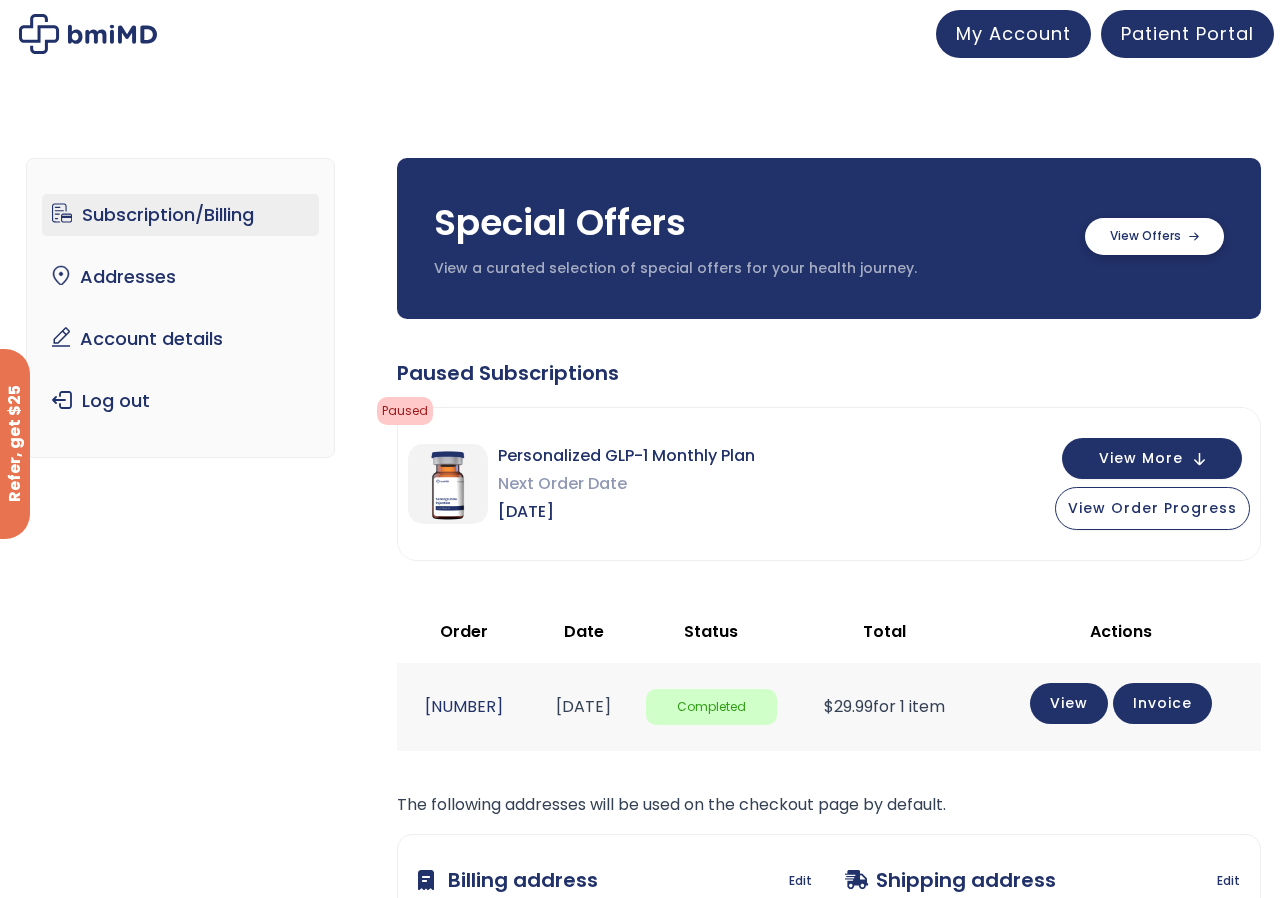click at bounding box center (1154, 236) 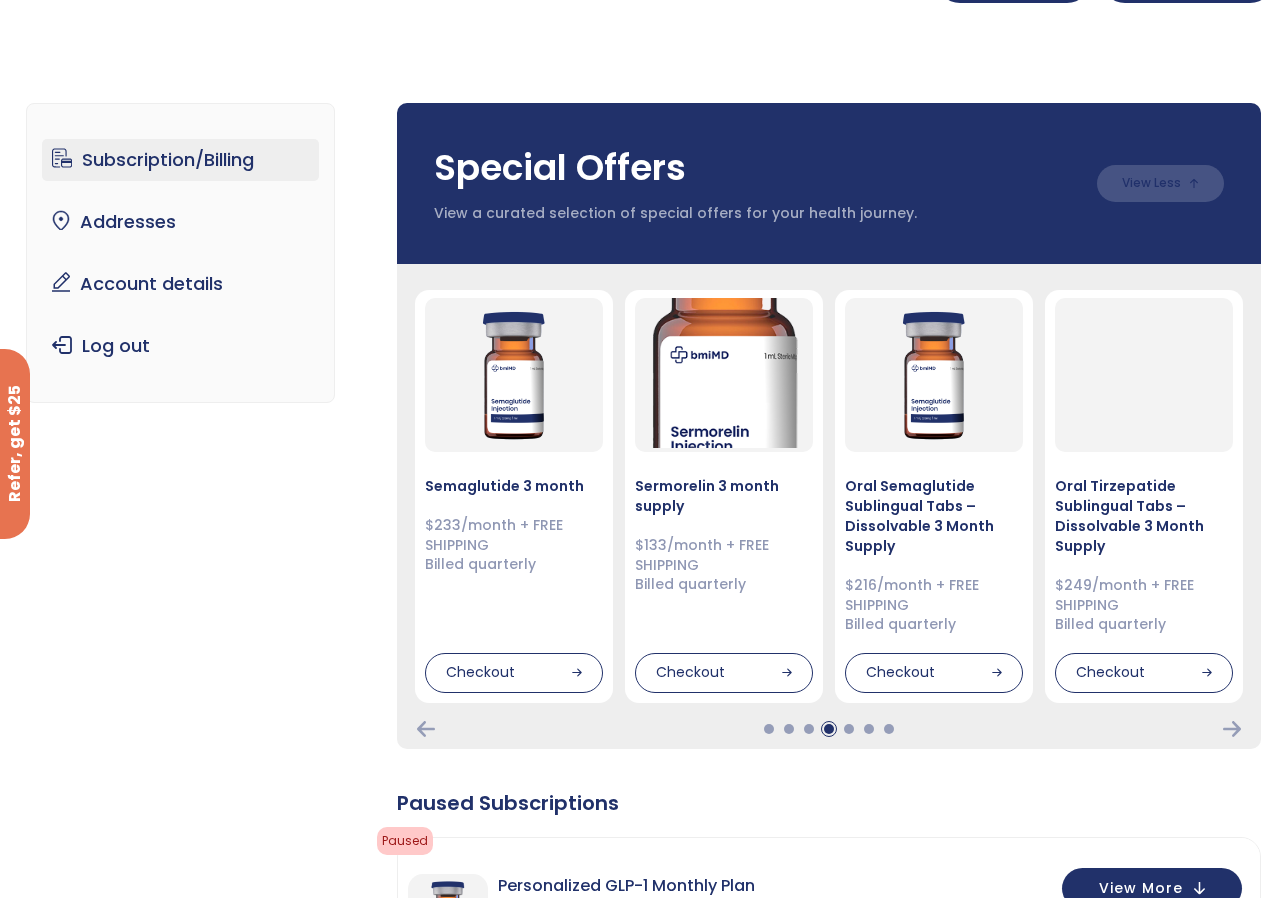 scroll, scrollTop: 100, scrollLeft: 0, axis: vertical 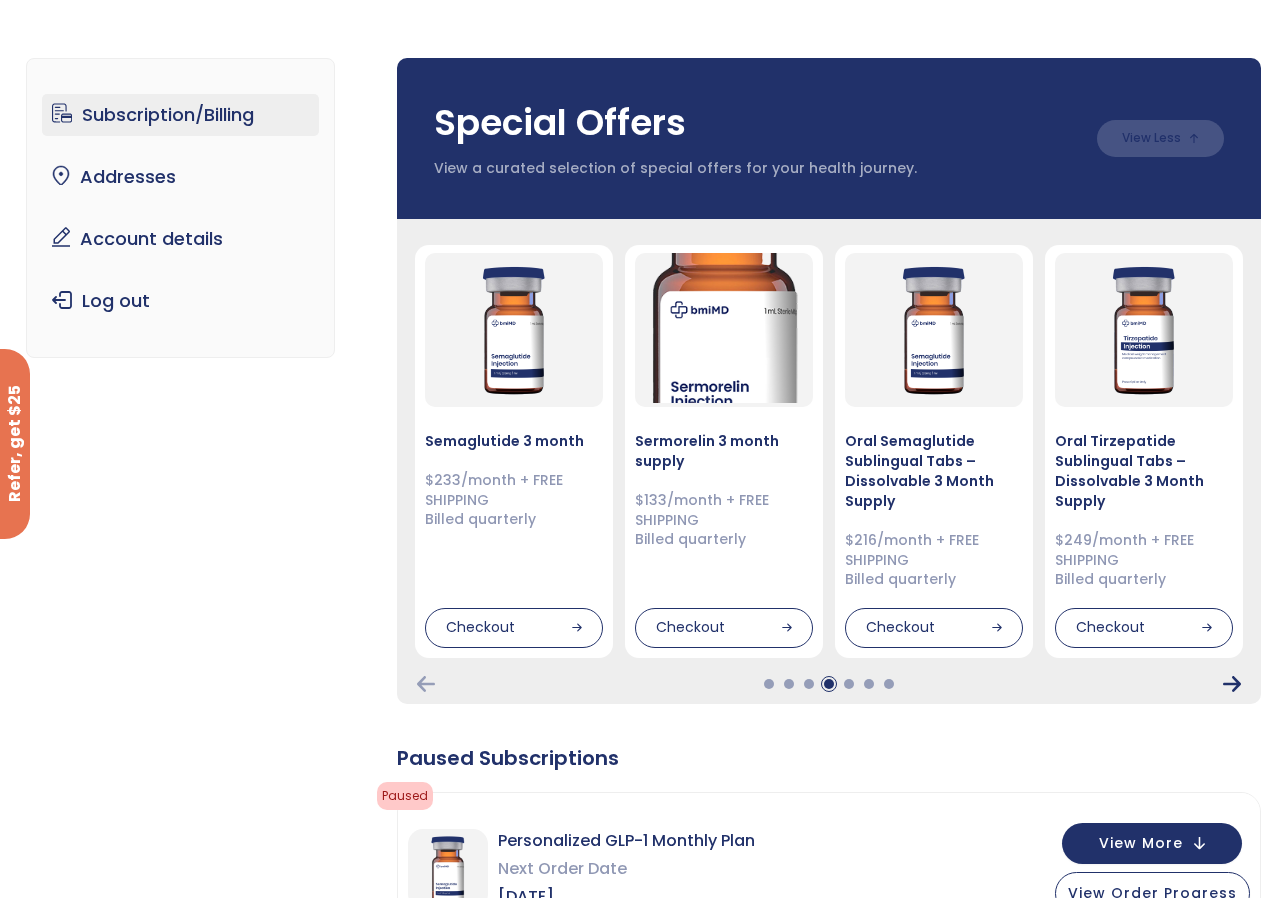 click 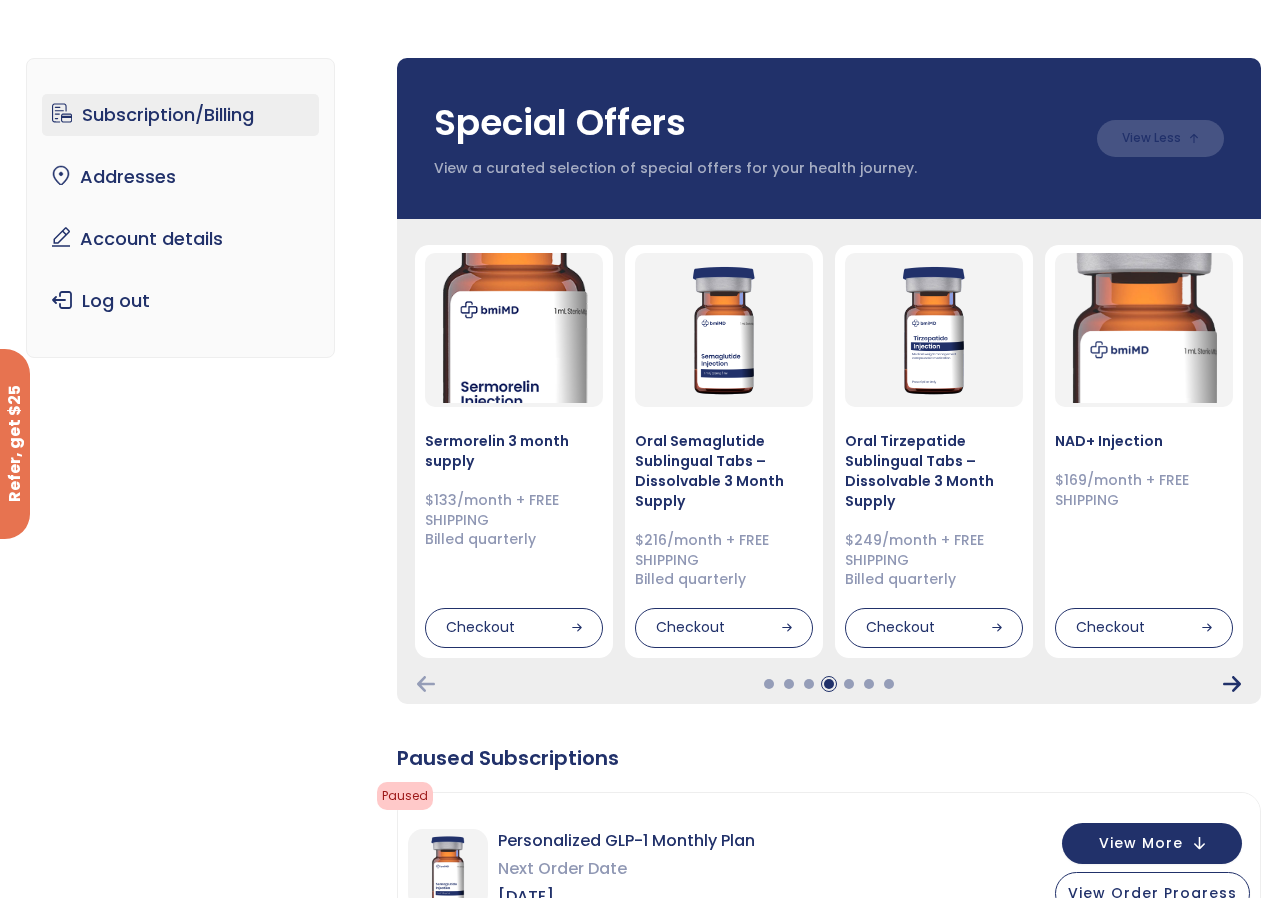 click 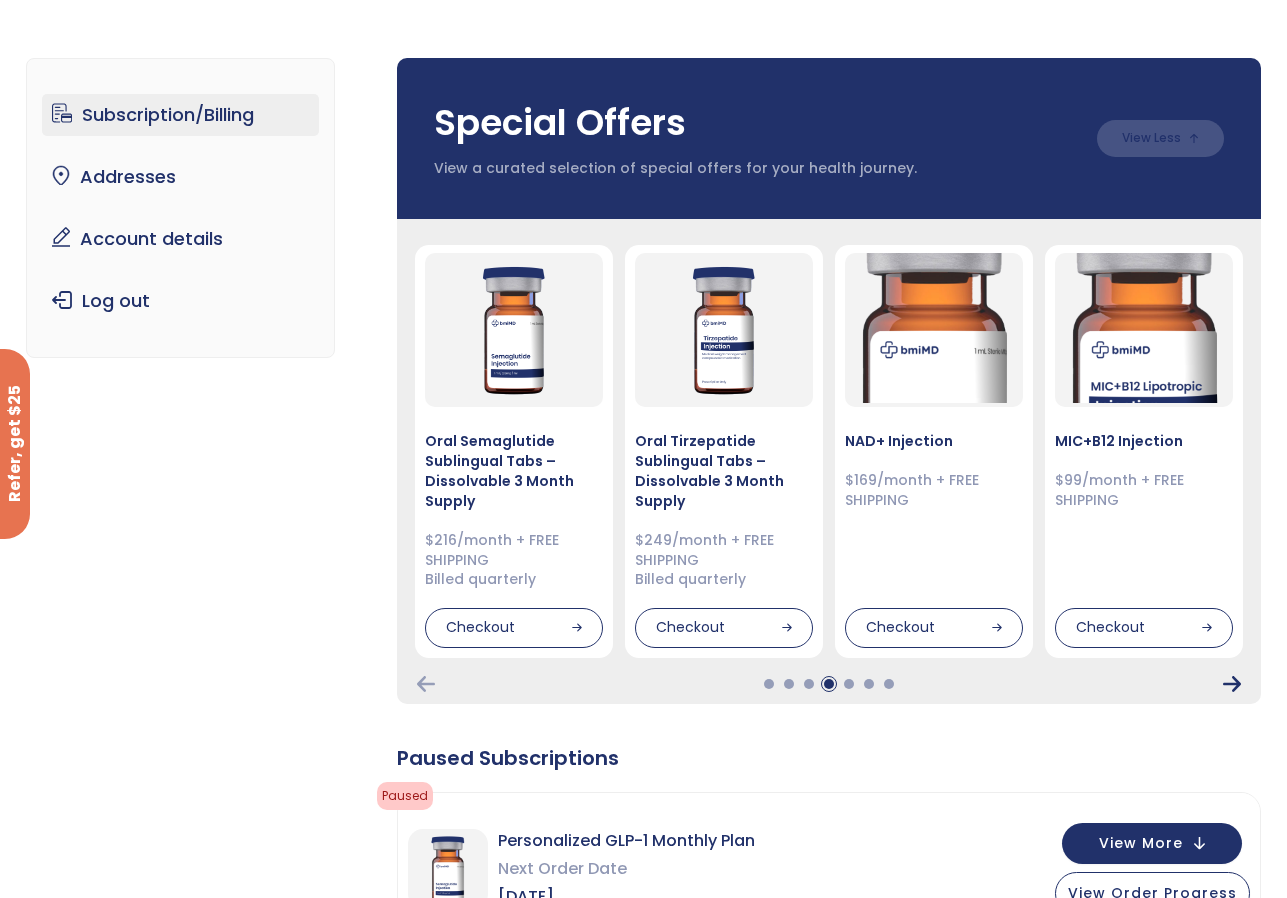 click 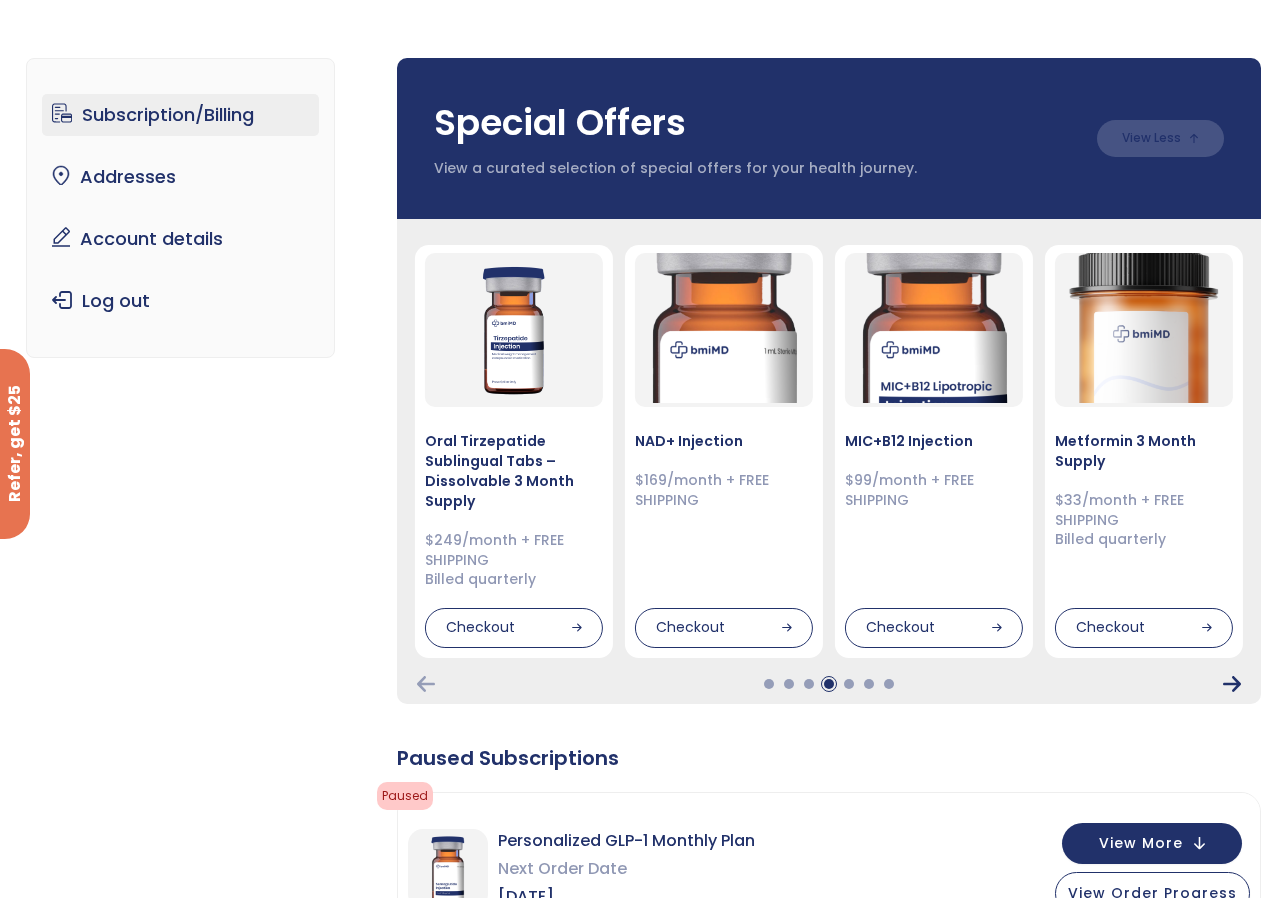 click 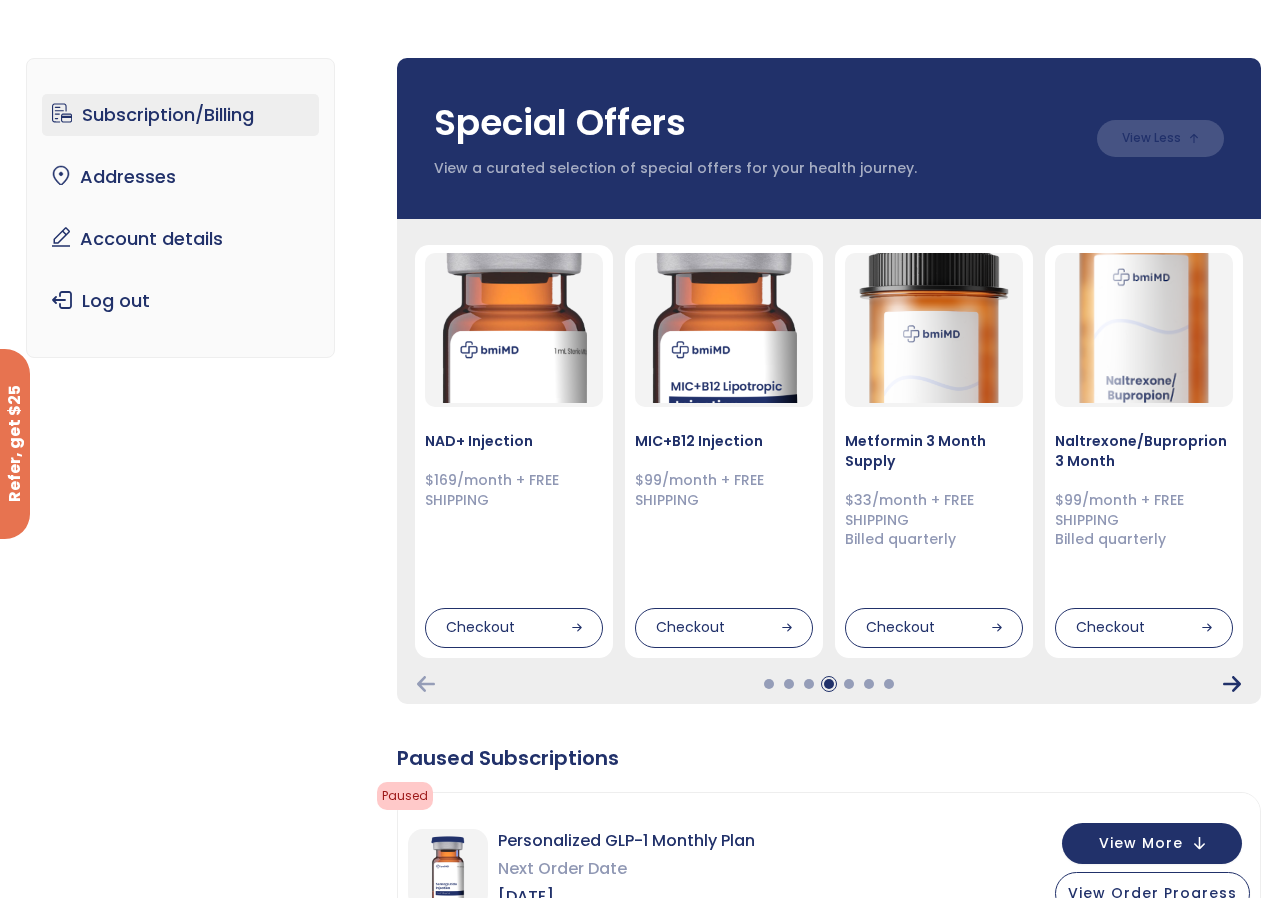 click 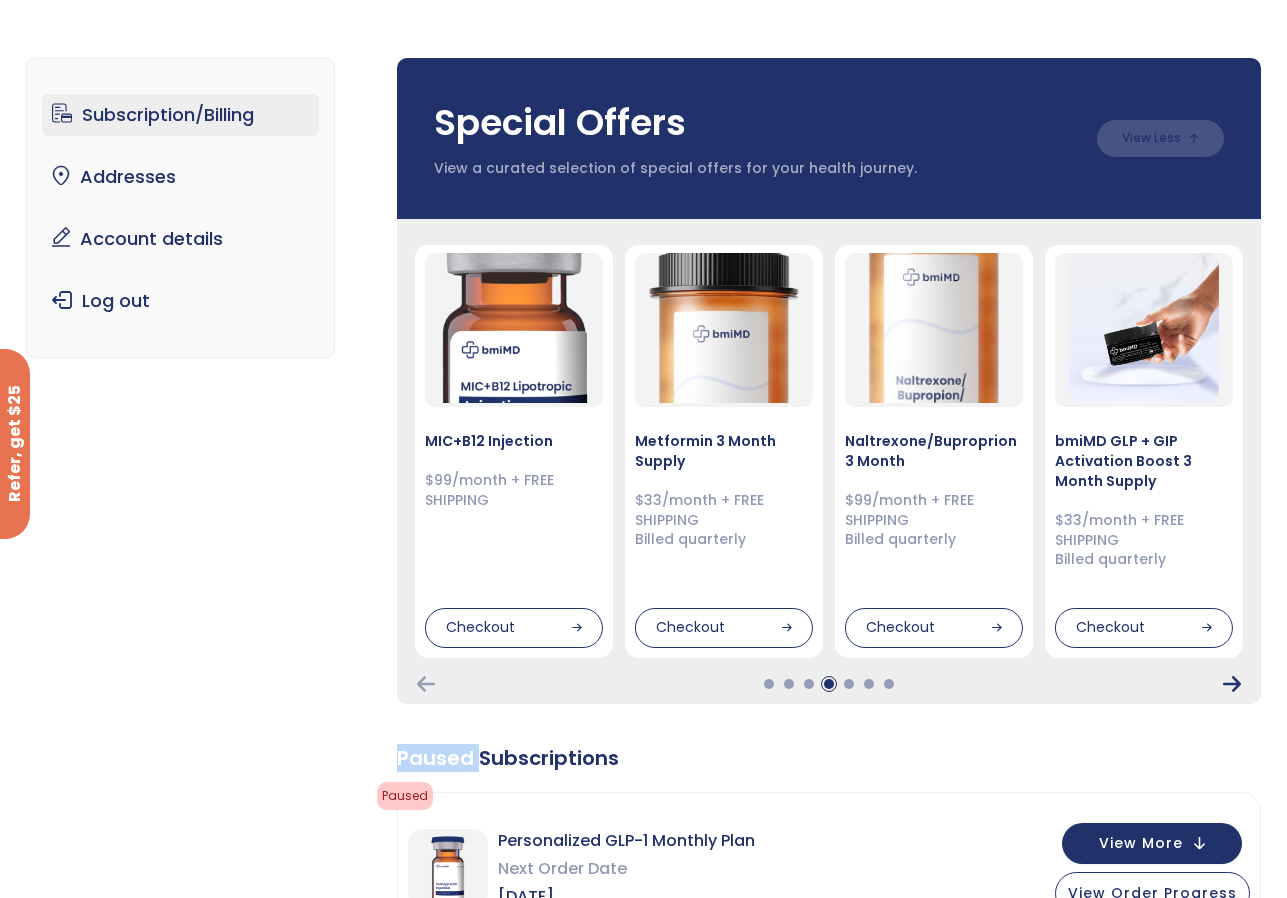 click 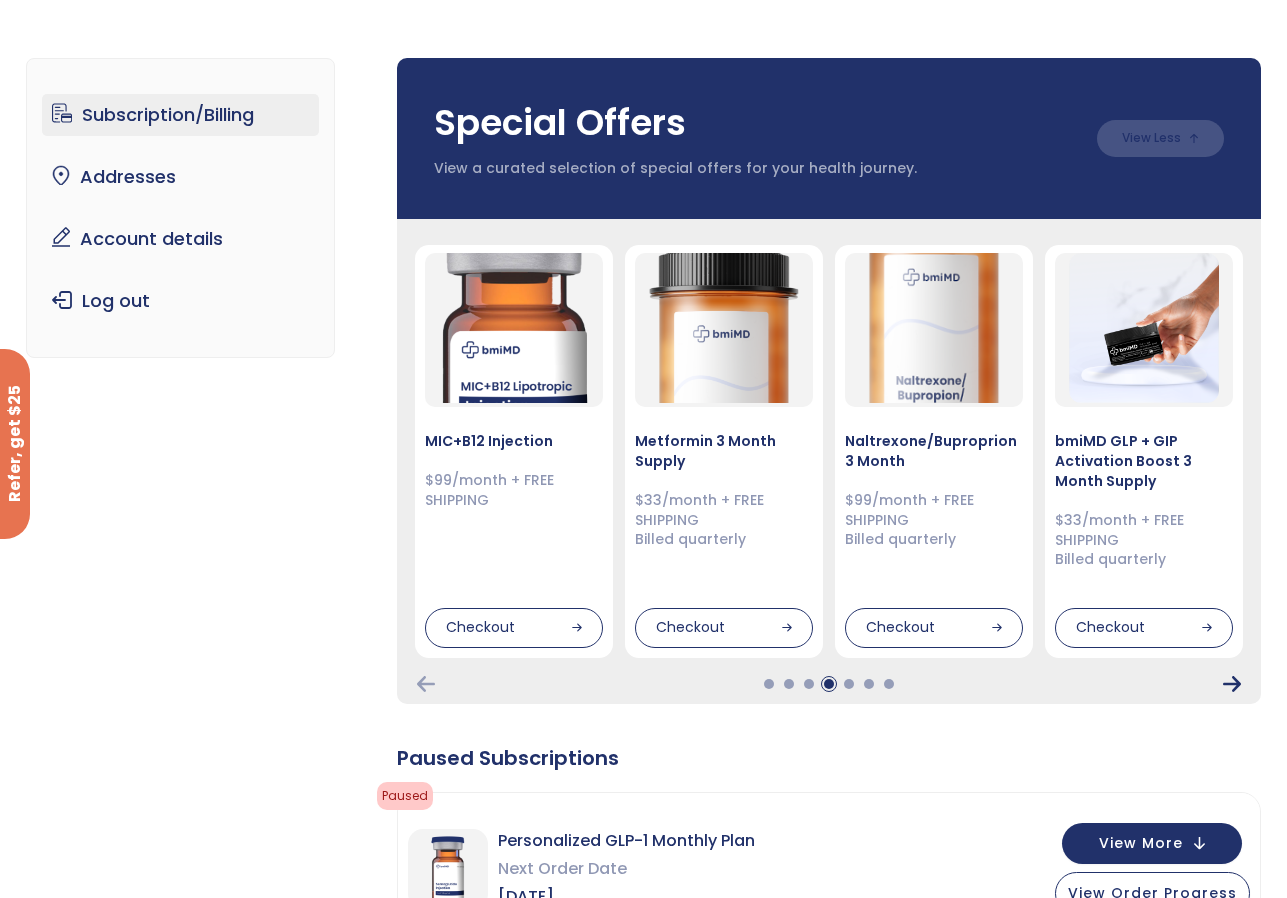 click 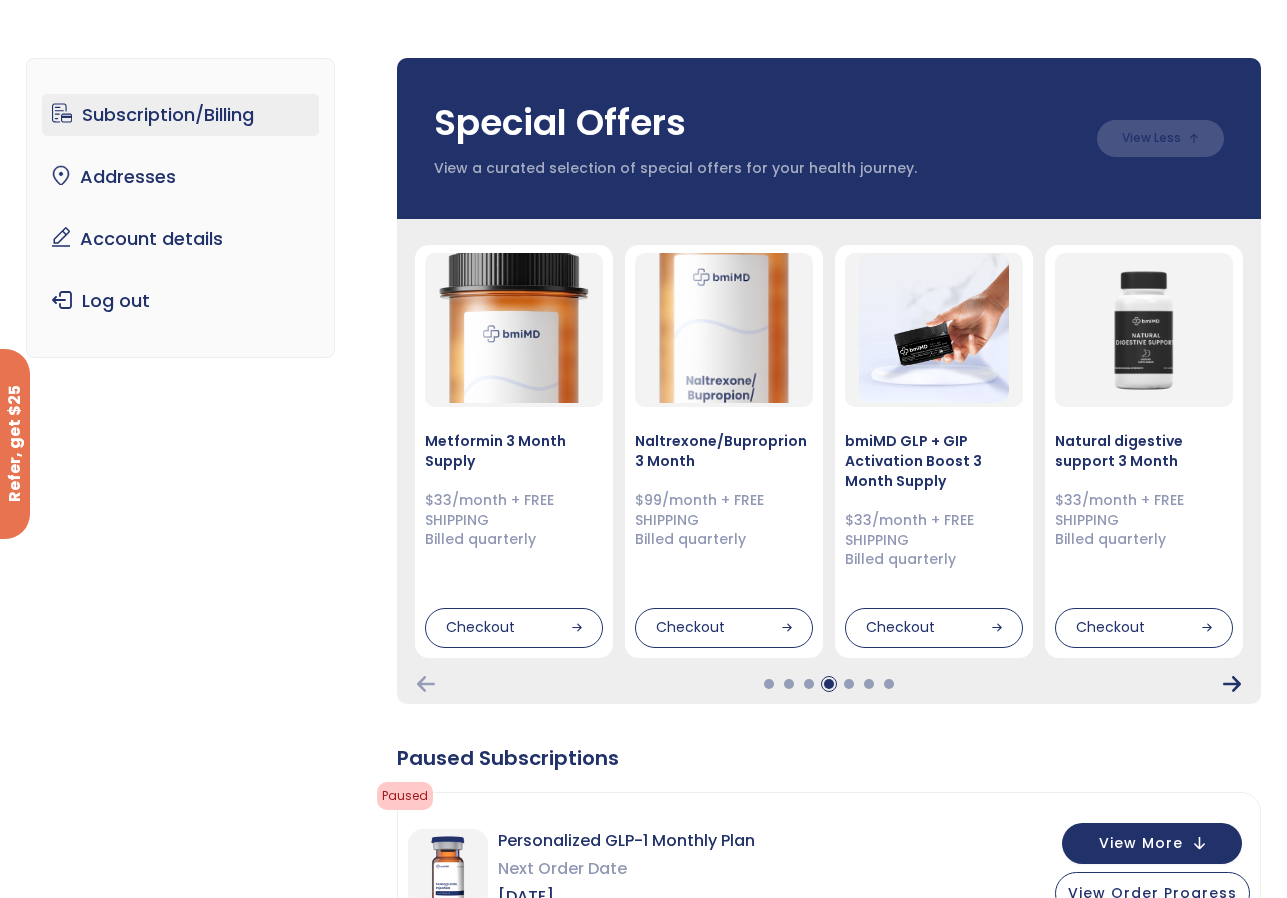 click 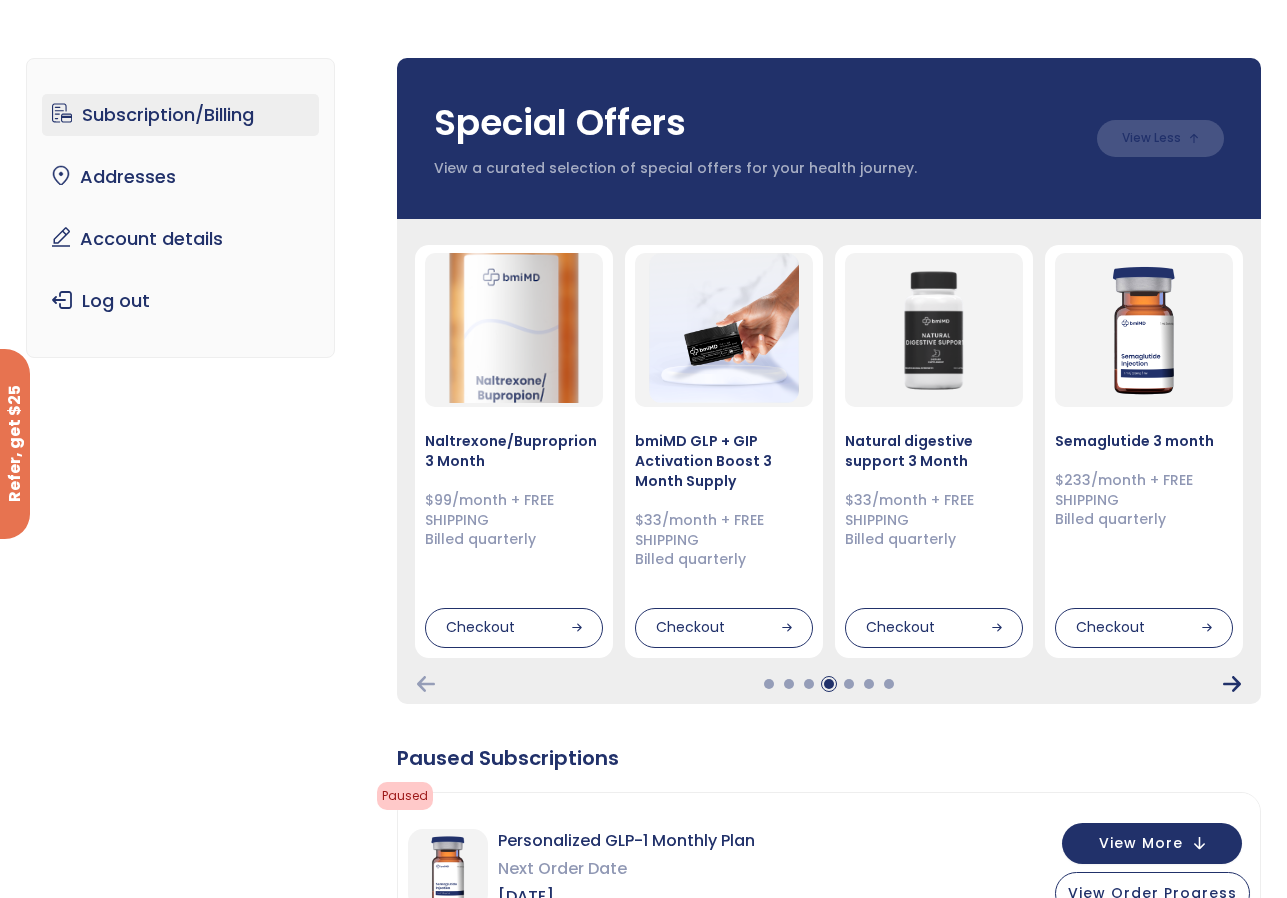 click 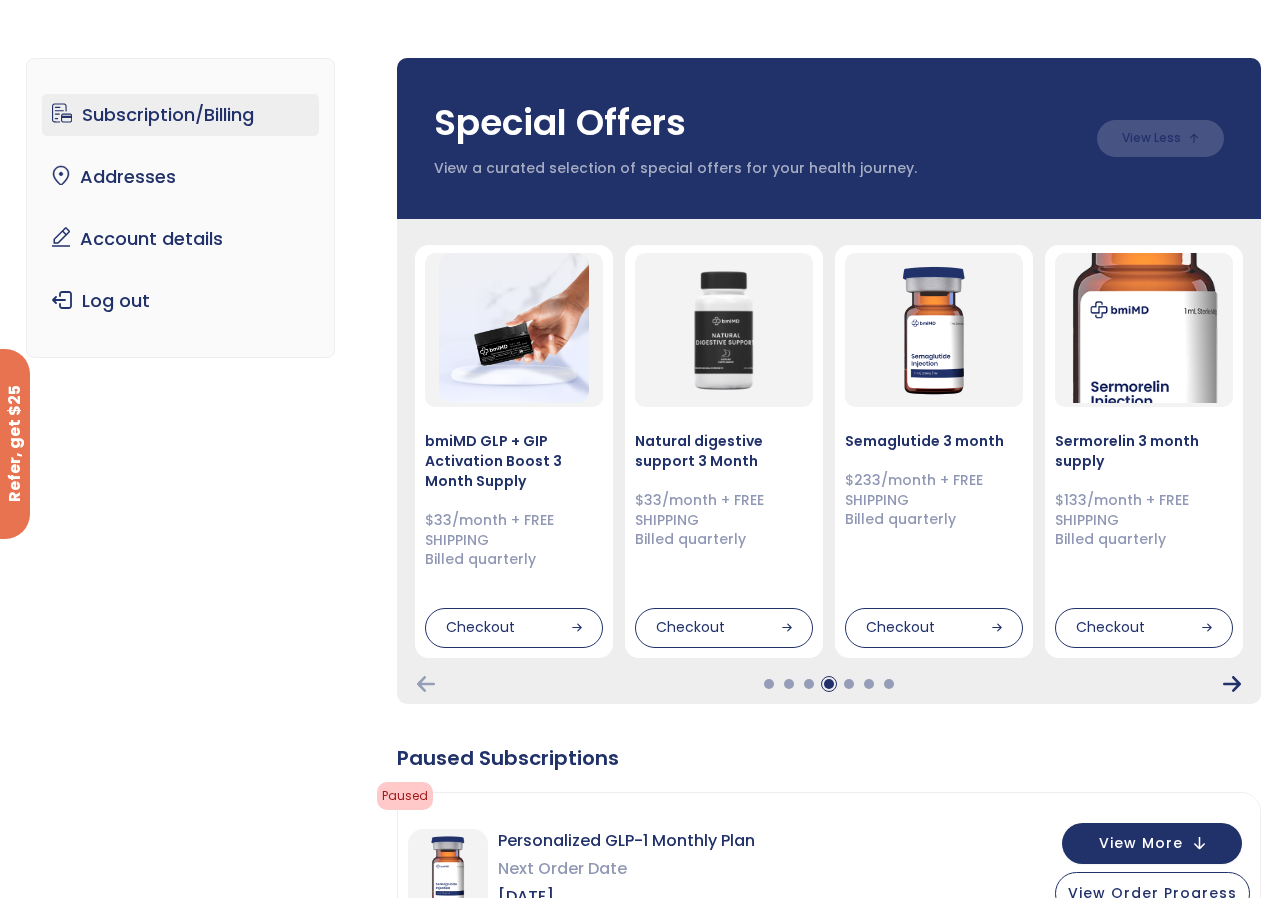 click 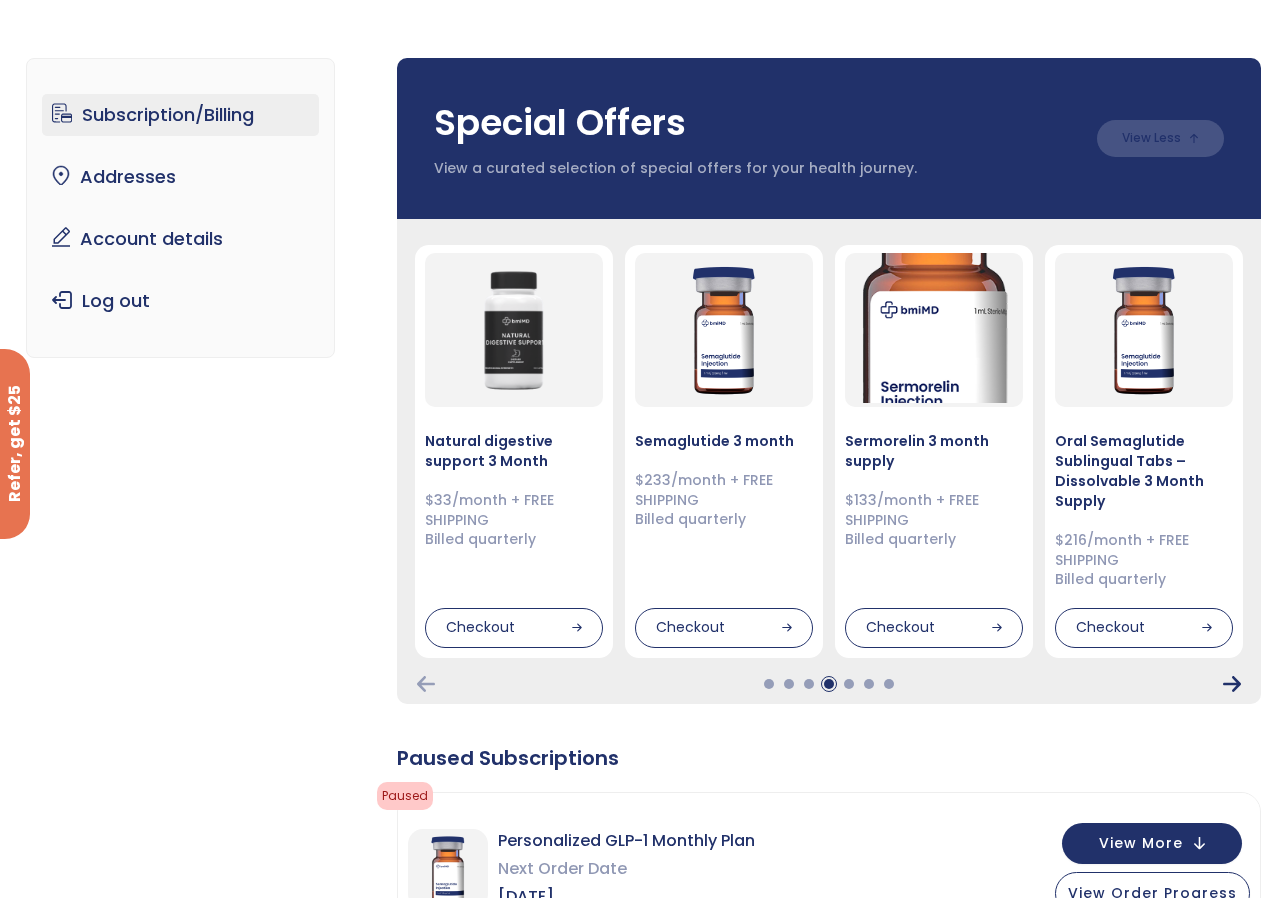 click 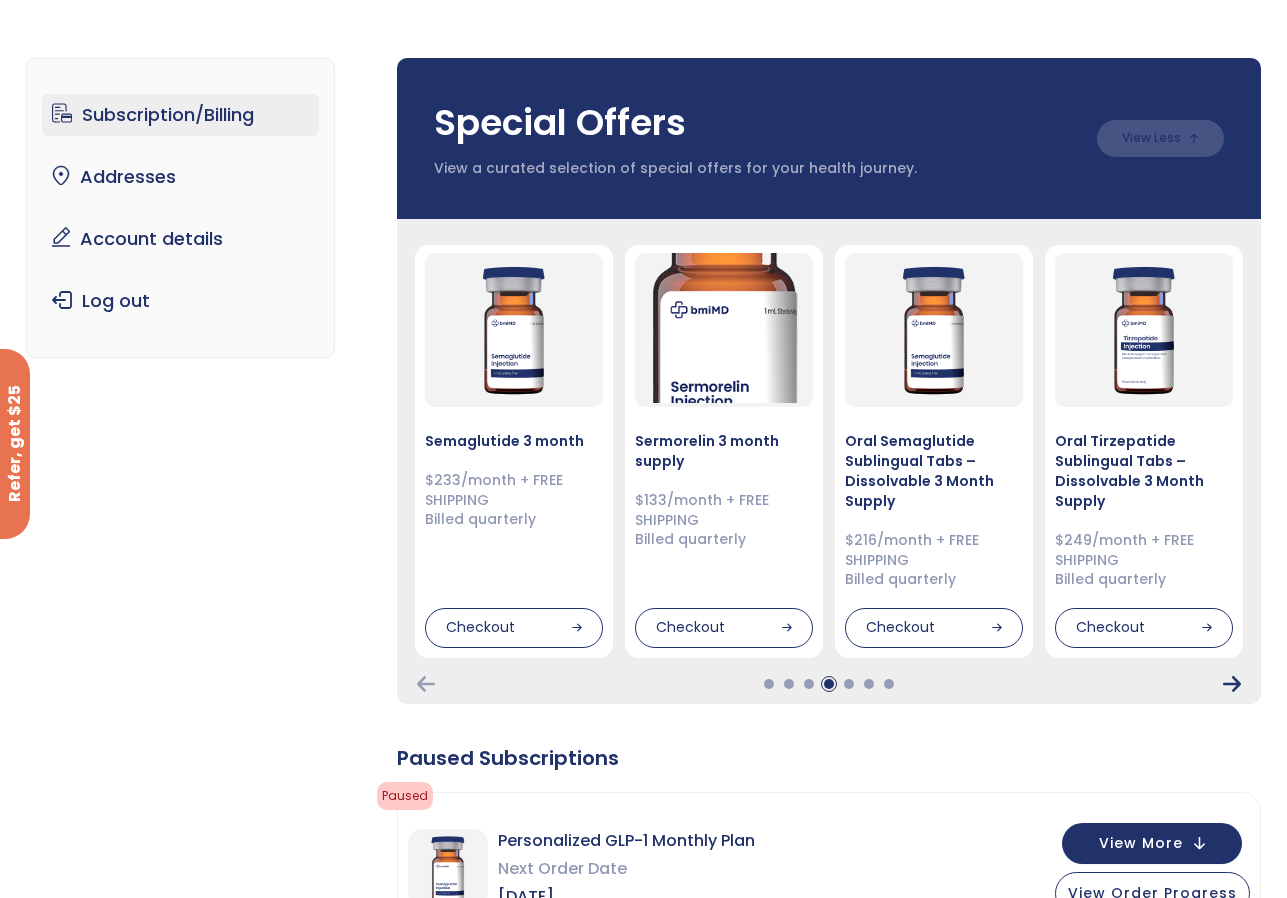 click 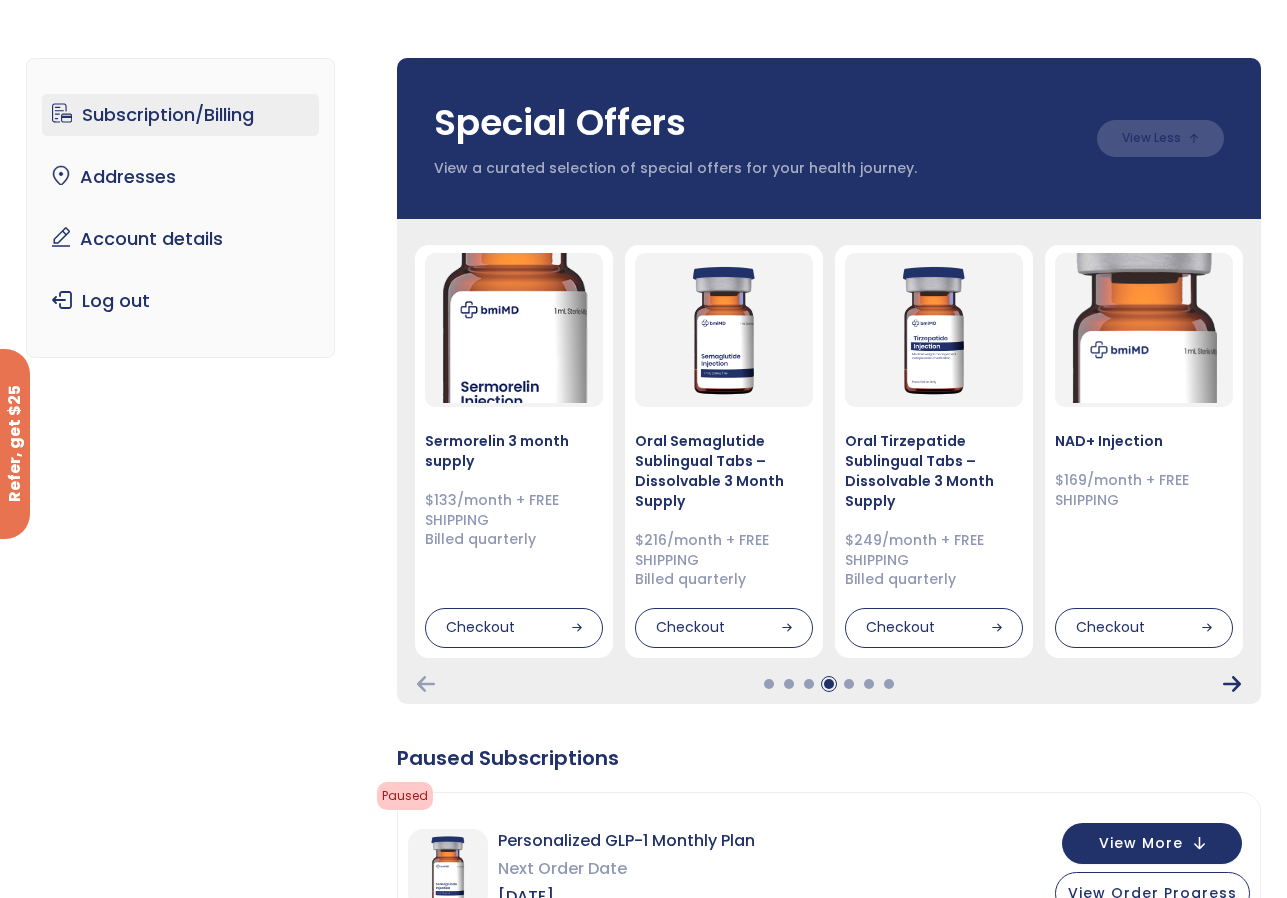 click 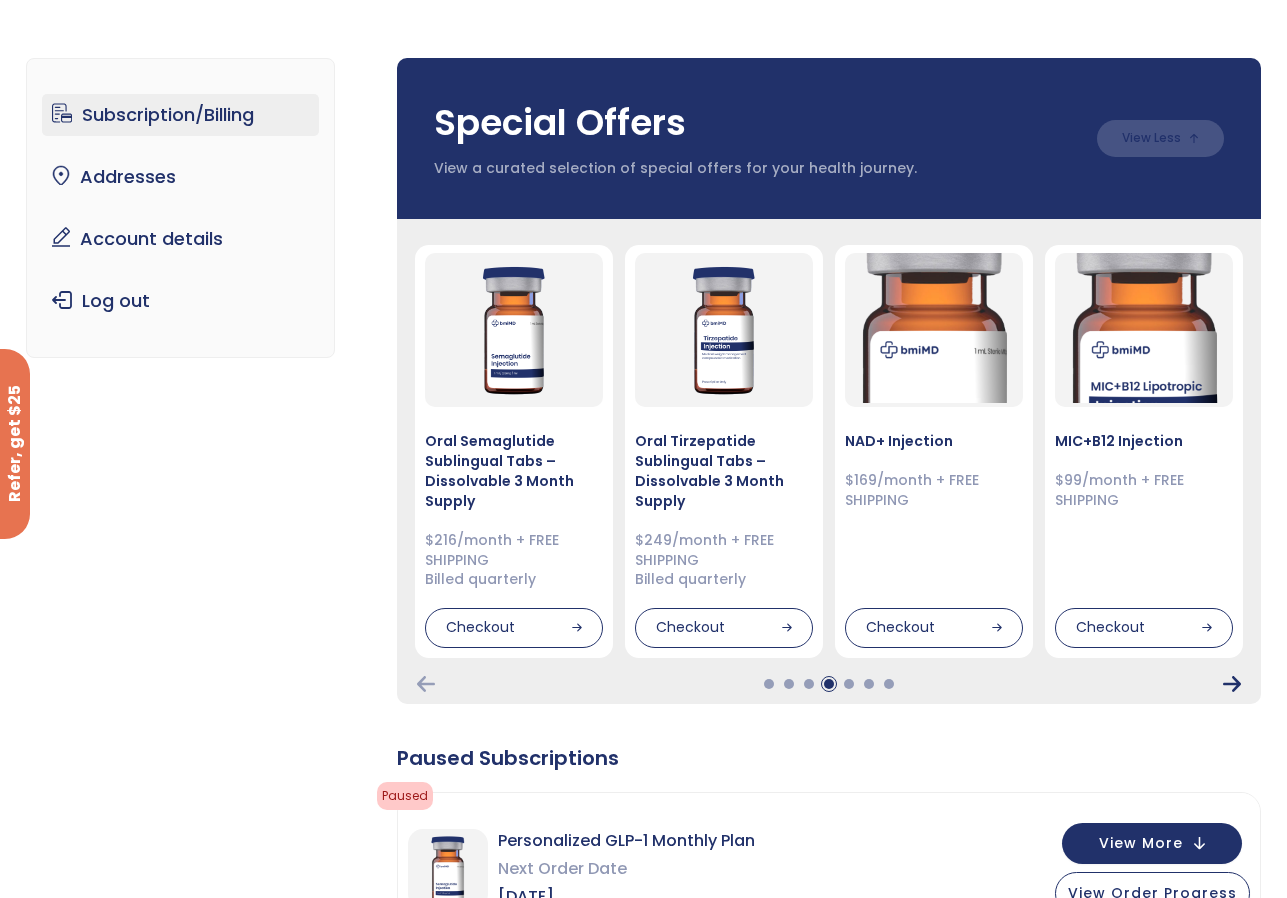 click 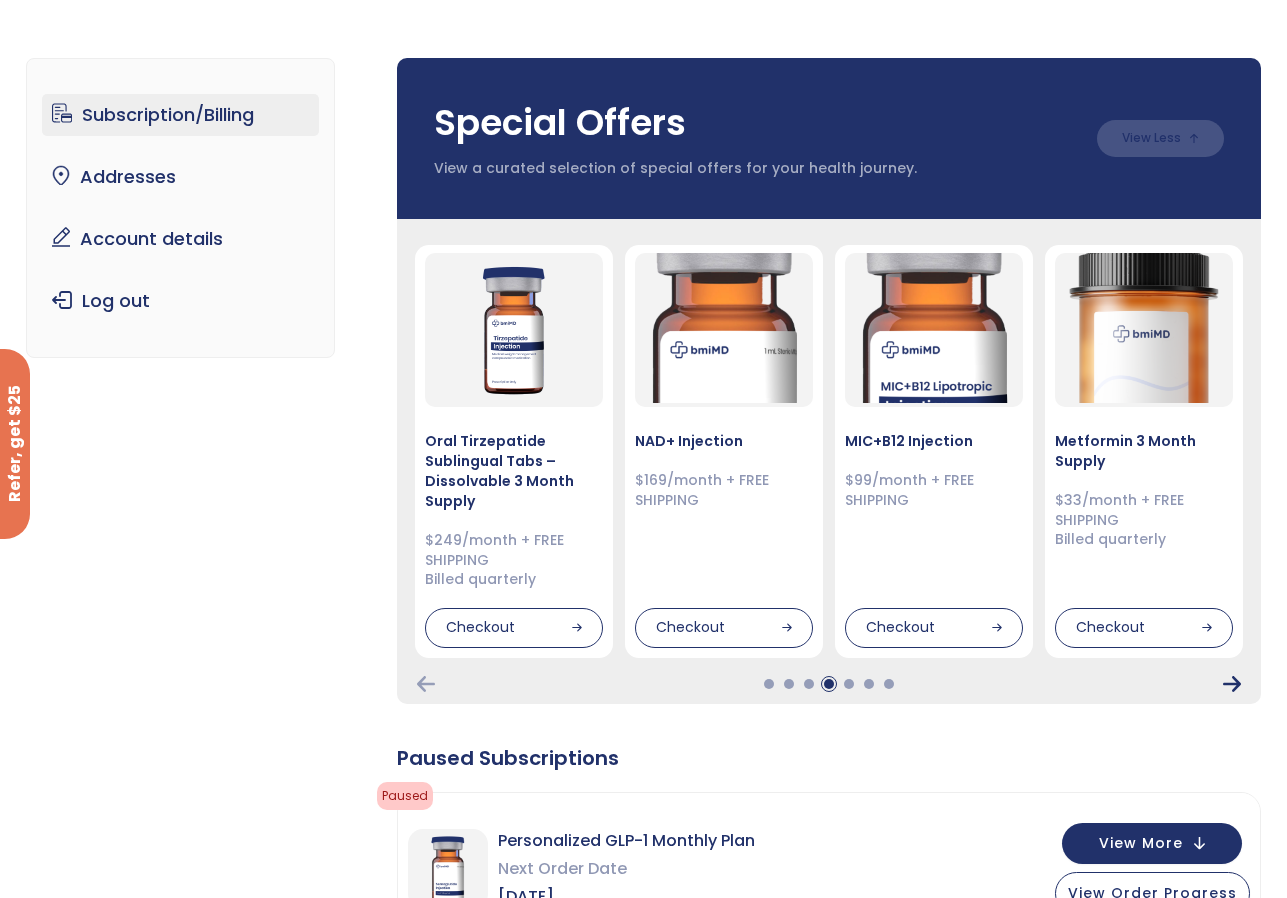 click 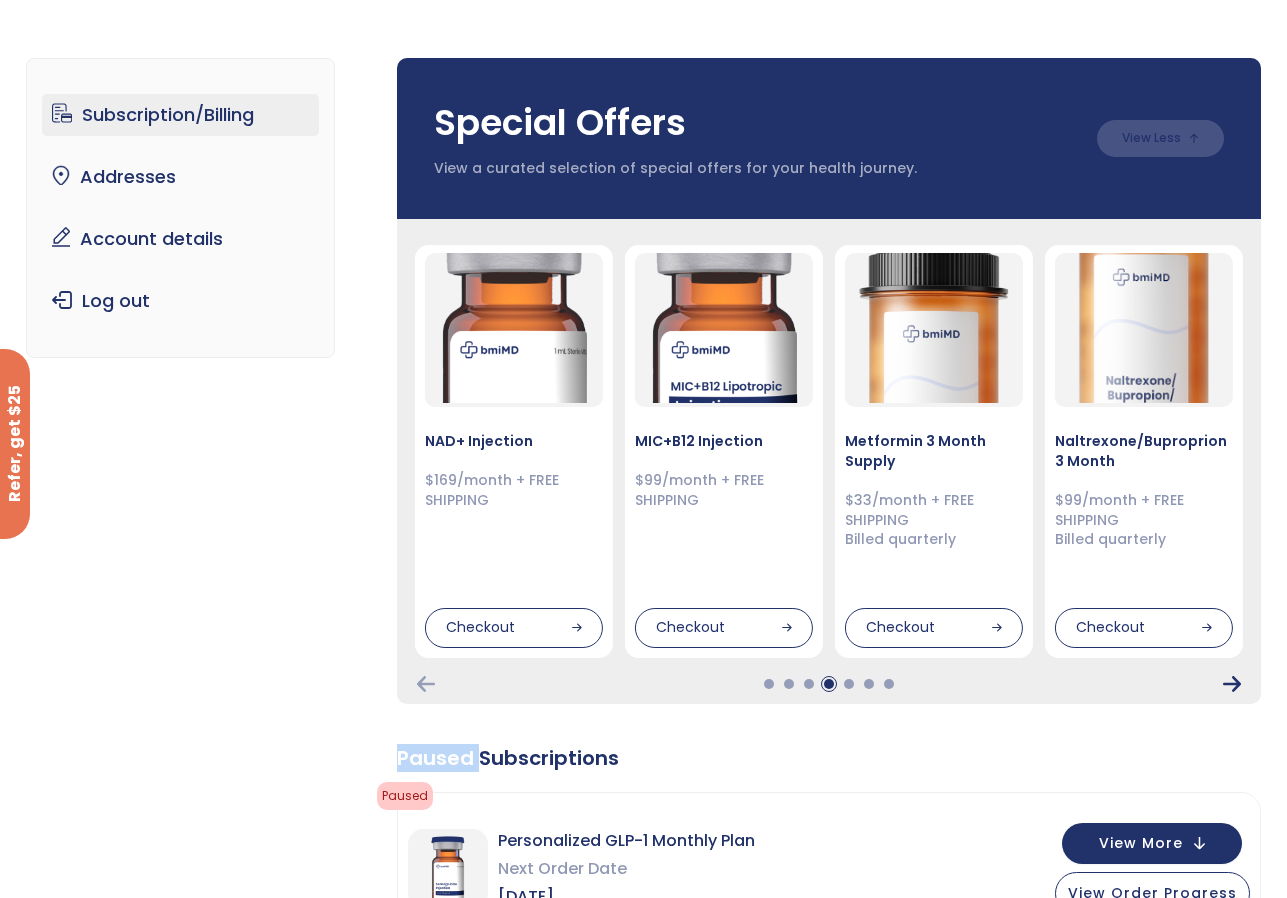 click 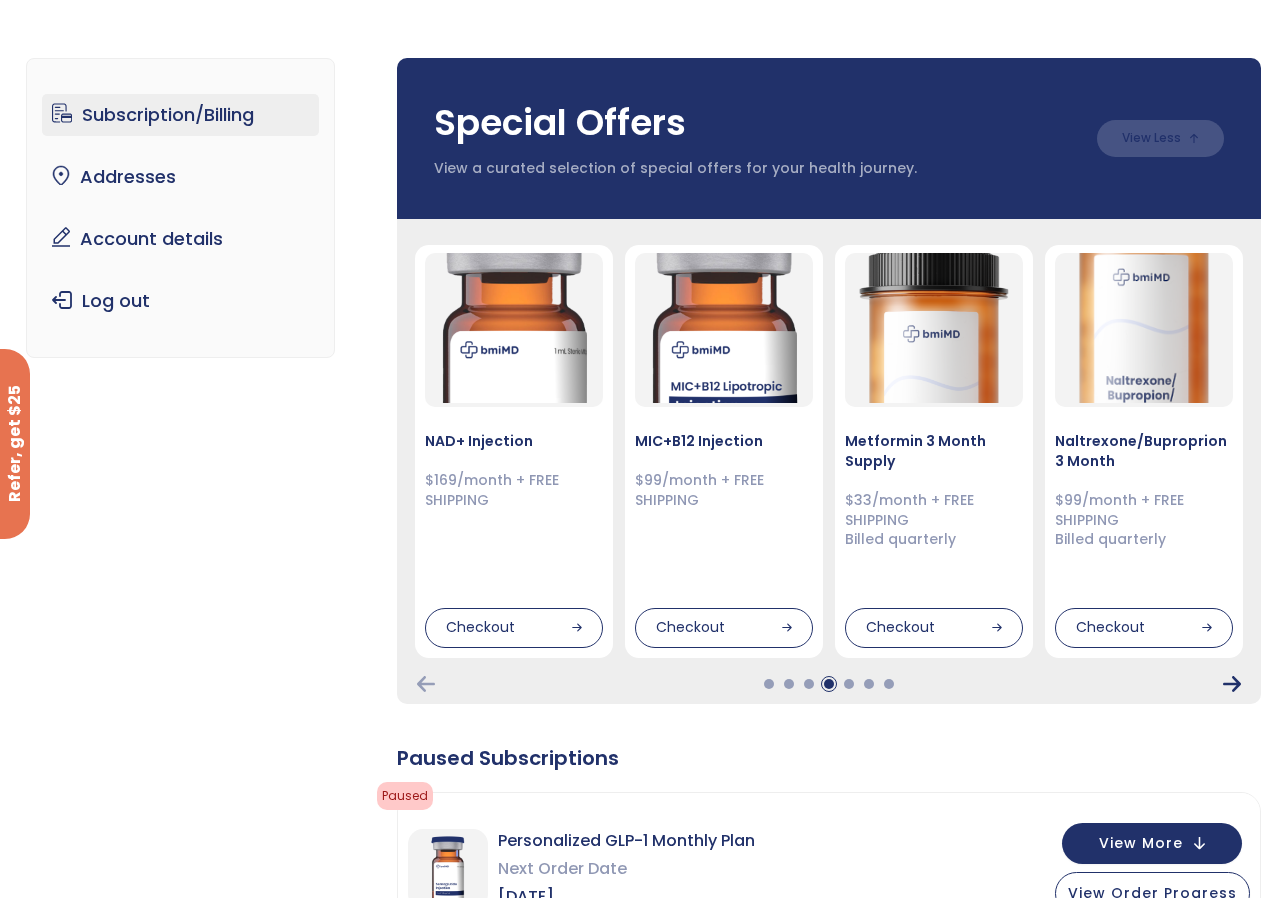 click 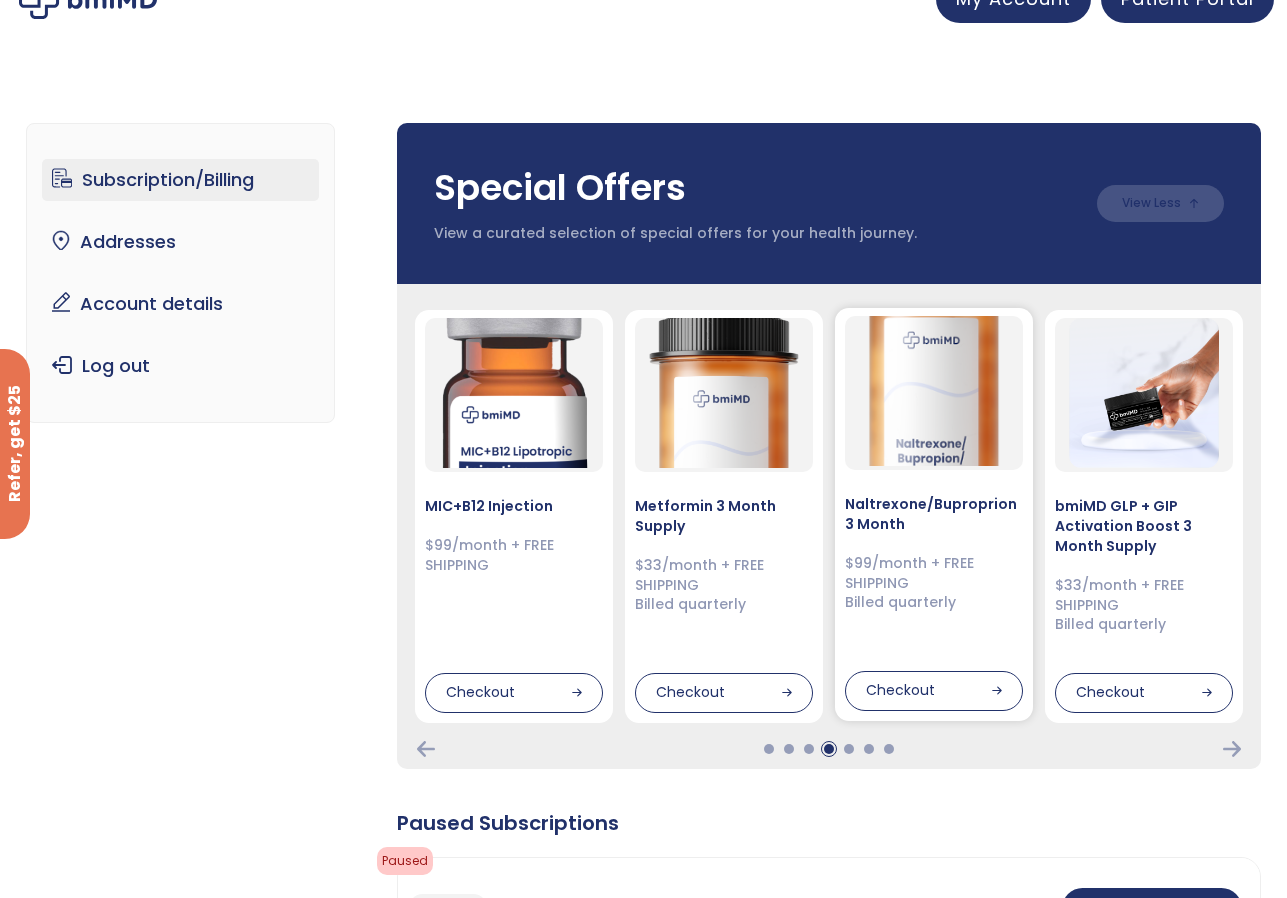 scroll, scrollTop: 0, scrollLeft: 0, axis: both 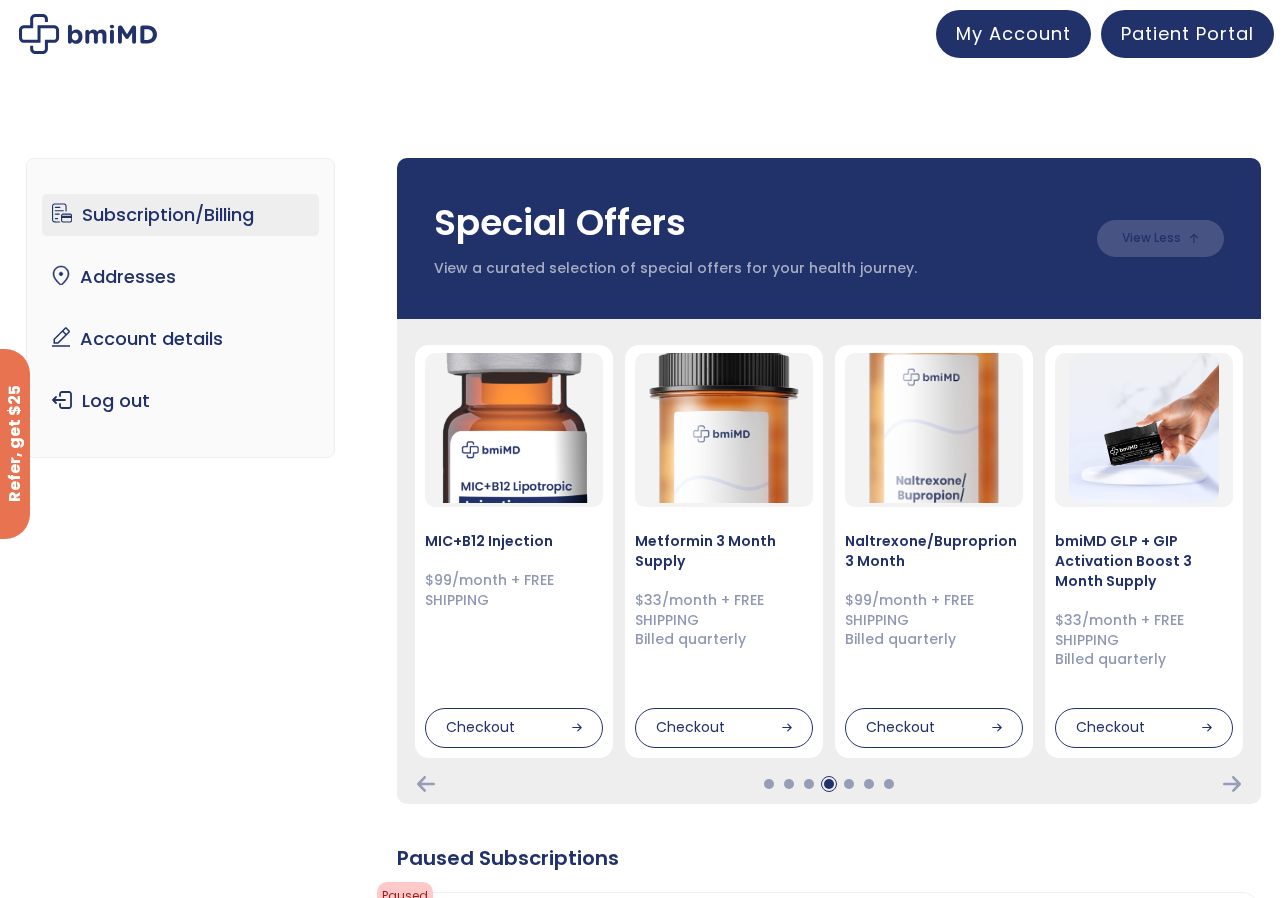 click on "Subscription/Billing" at bounding box center (180, 215) 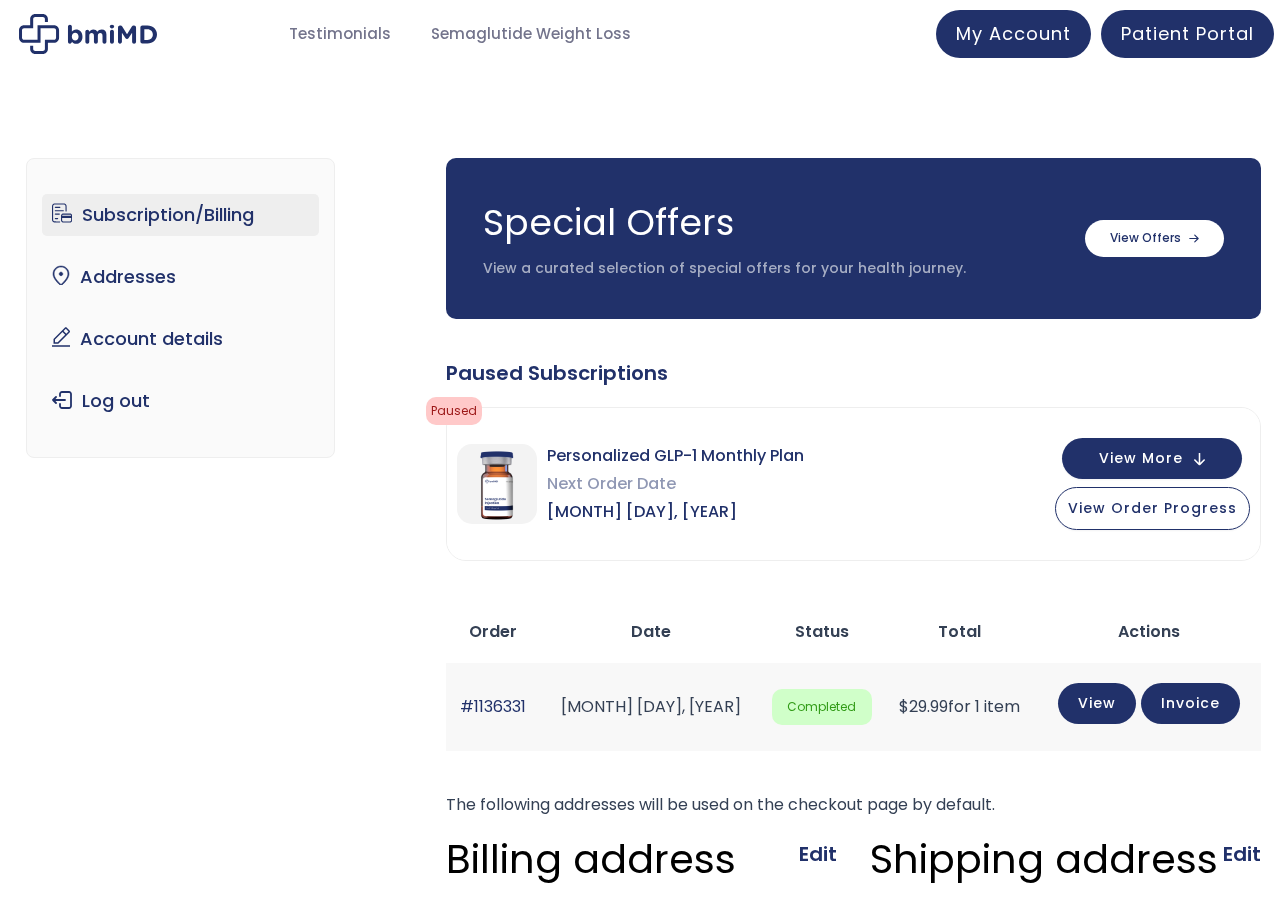 scroll, scrollTop: 0, scrollLeft: 0, axis: both 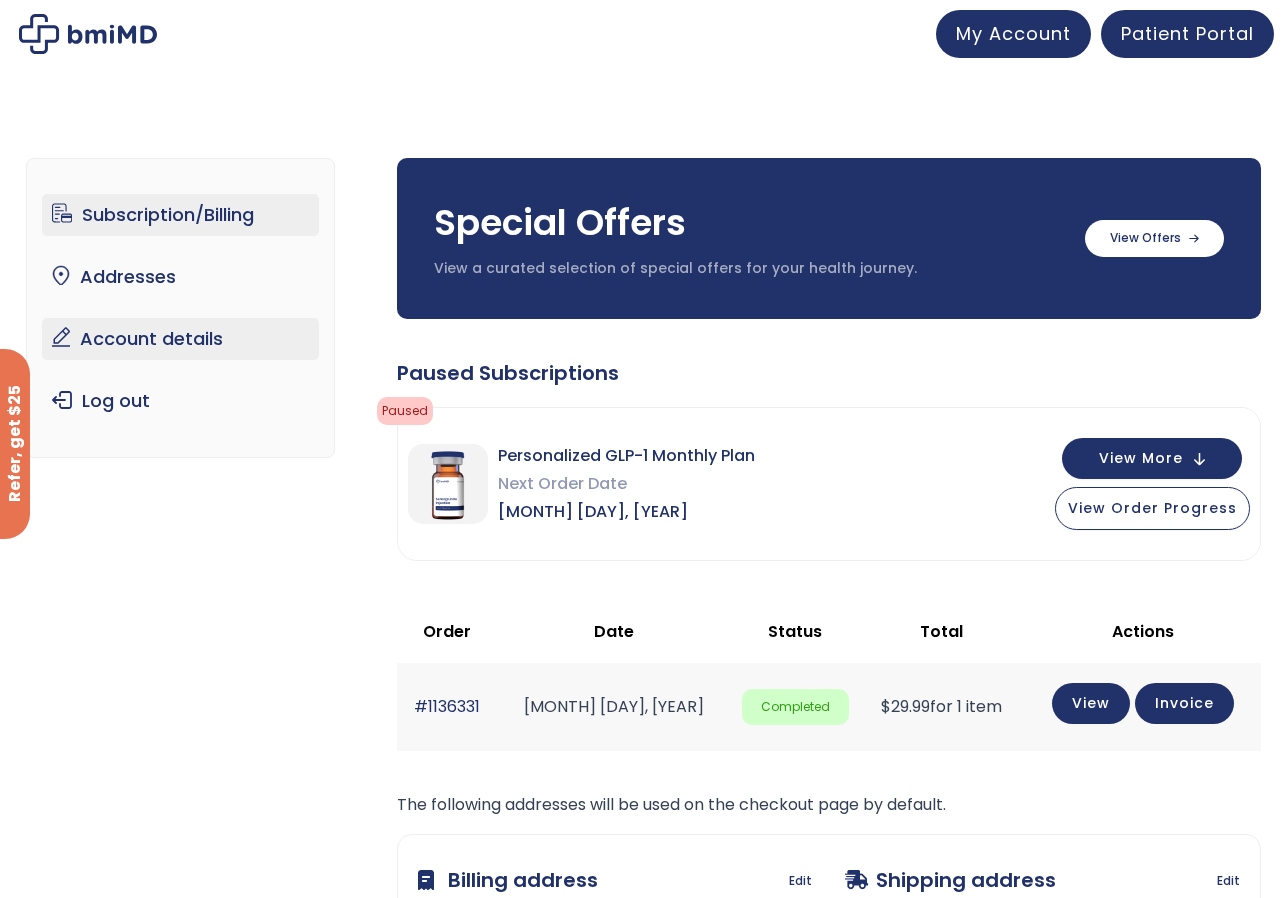 click on "Account details" at bounding box center (180, 339) 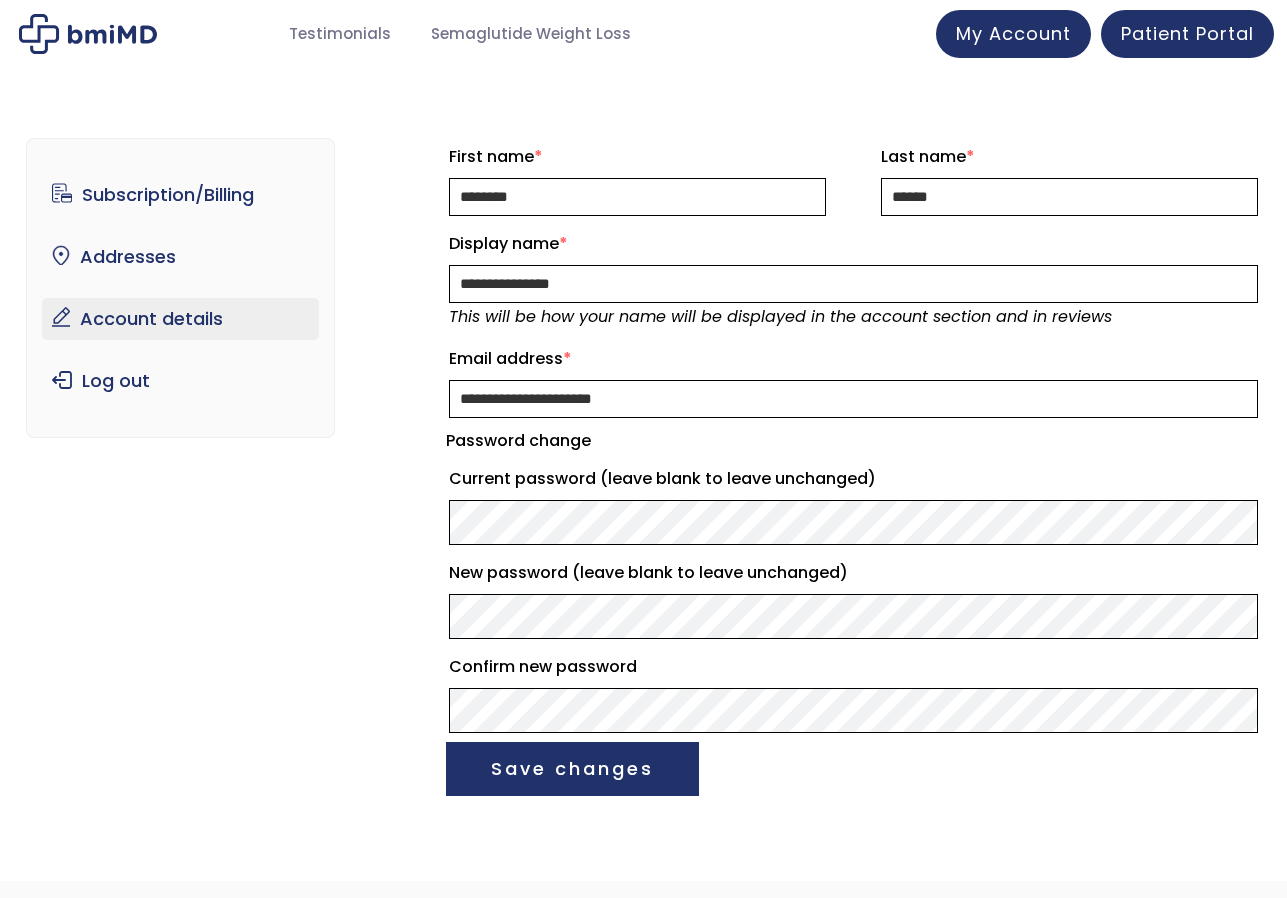 scroll, scrollTop: 0, scrollLeft: 0, axis: both 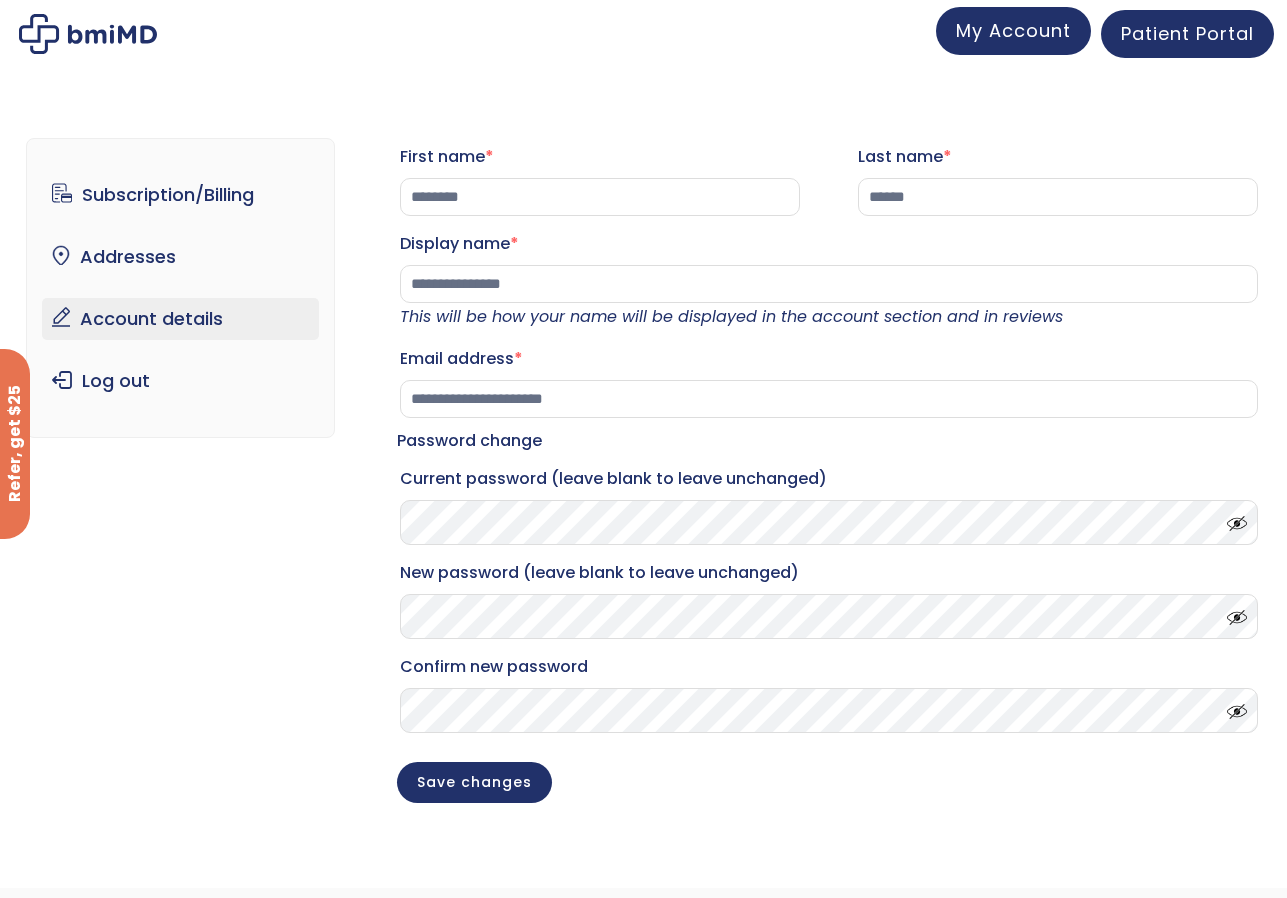 click on "My Account" at bounding box center [1013, 30] 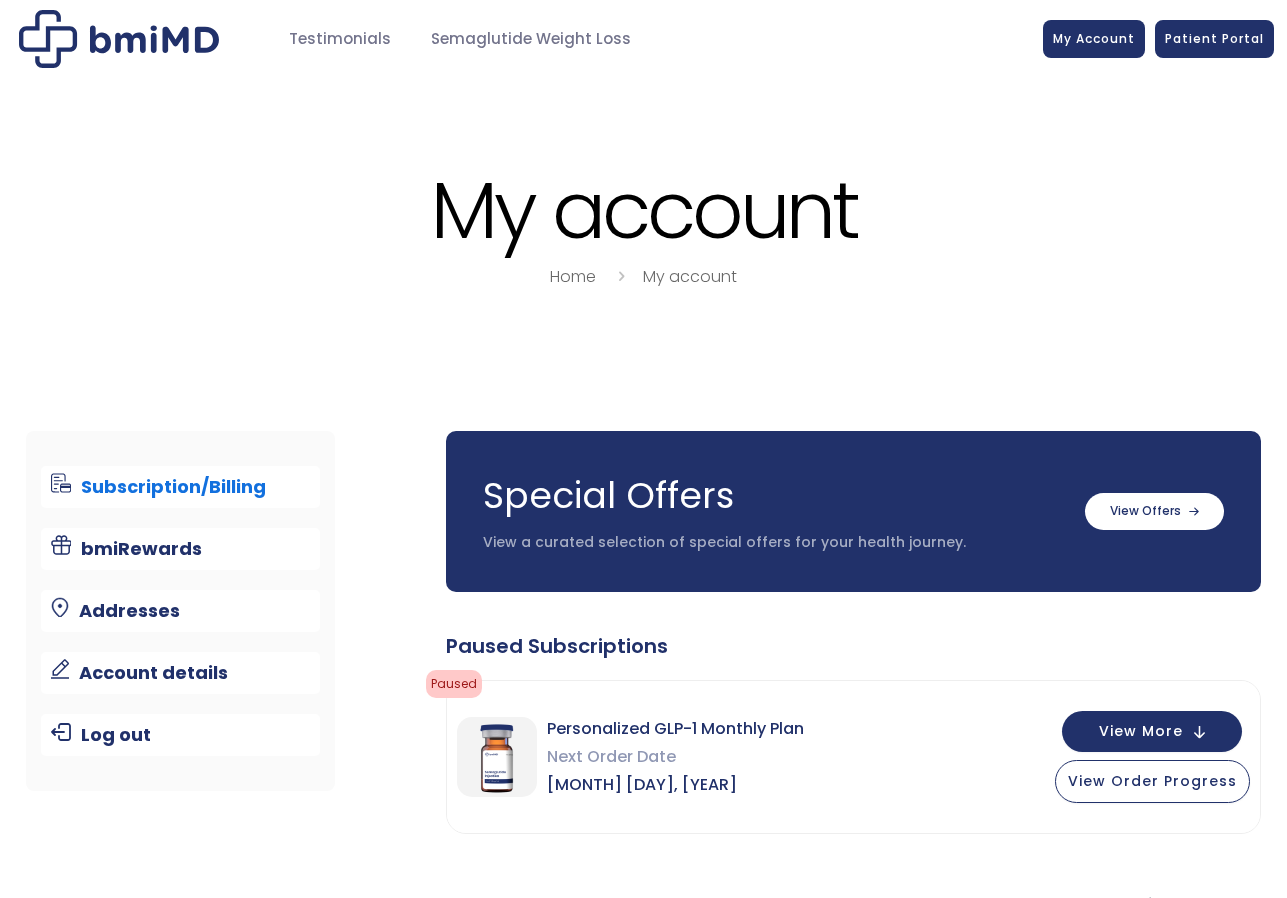 scroll, scrollTop: 0, scrollLeft: 0, axis: both 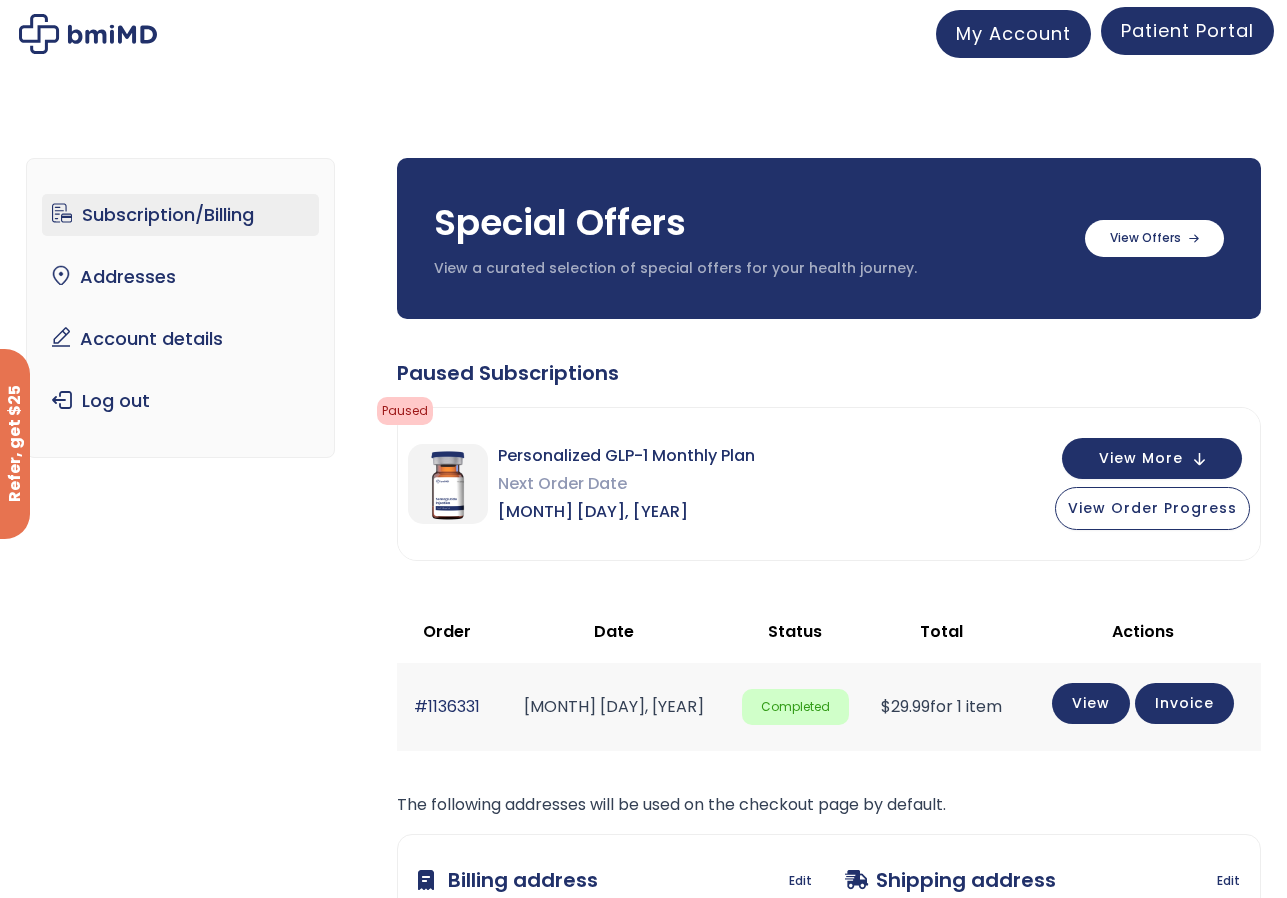 click on "Patient Portal" at bounding box center (1187, 30) 